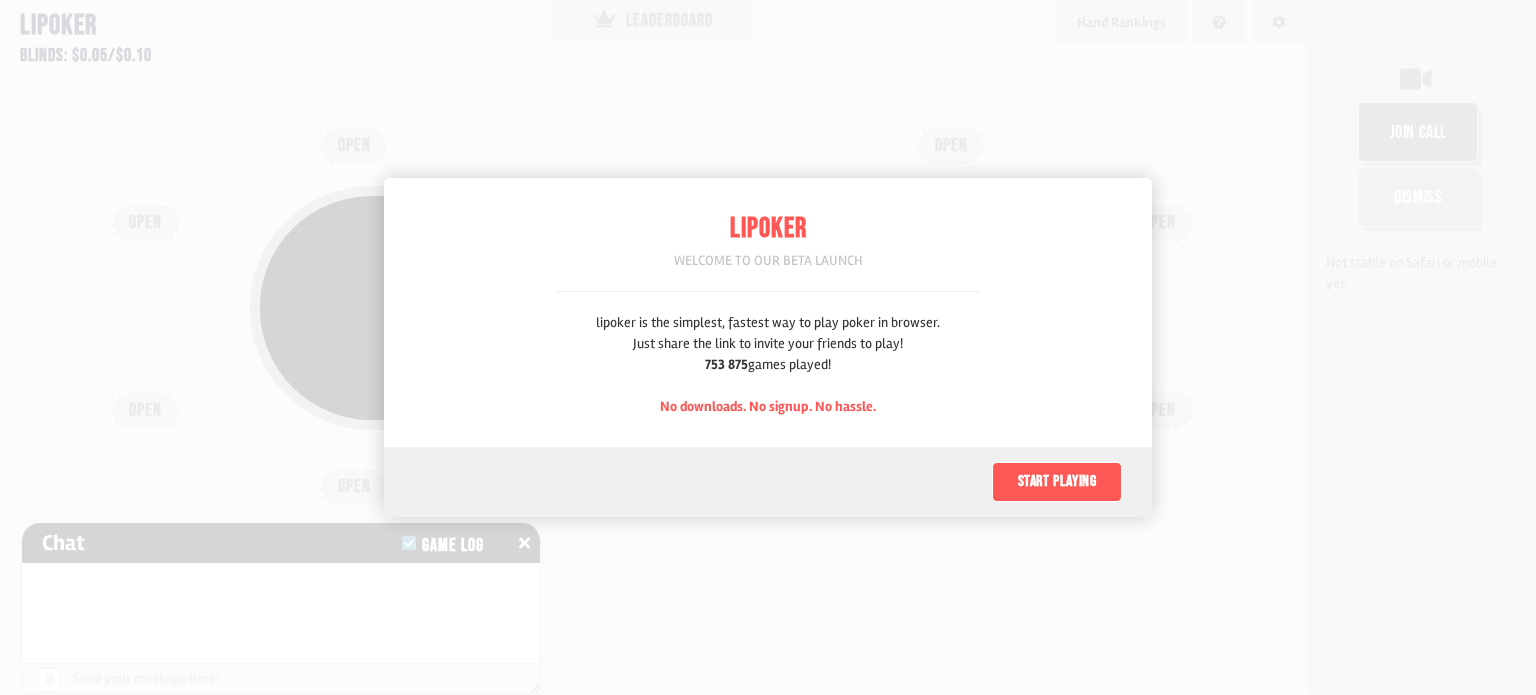 scroll, scrollTop: 0, scrollLeft: 0, axis: both 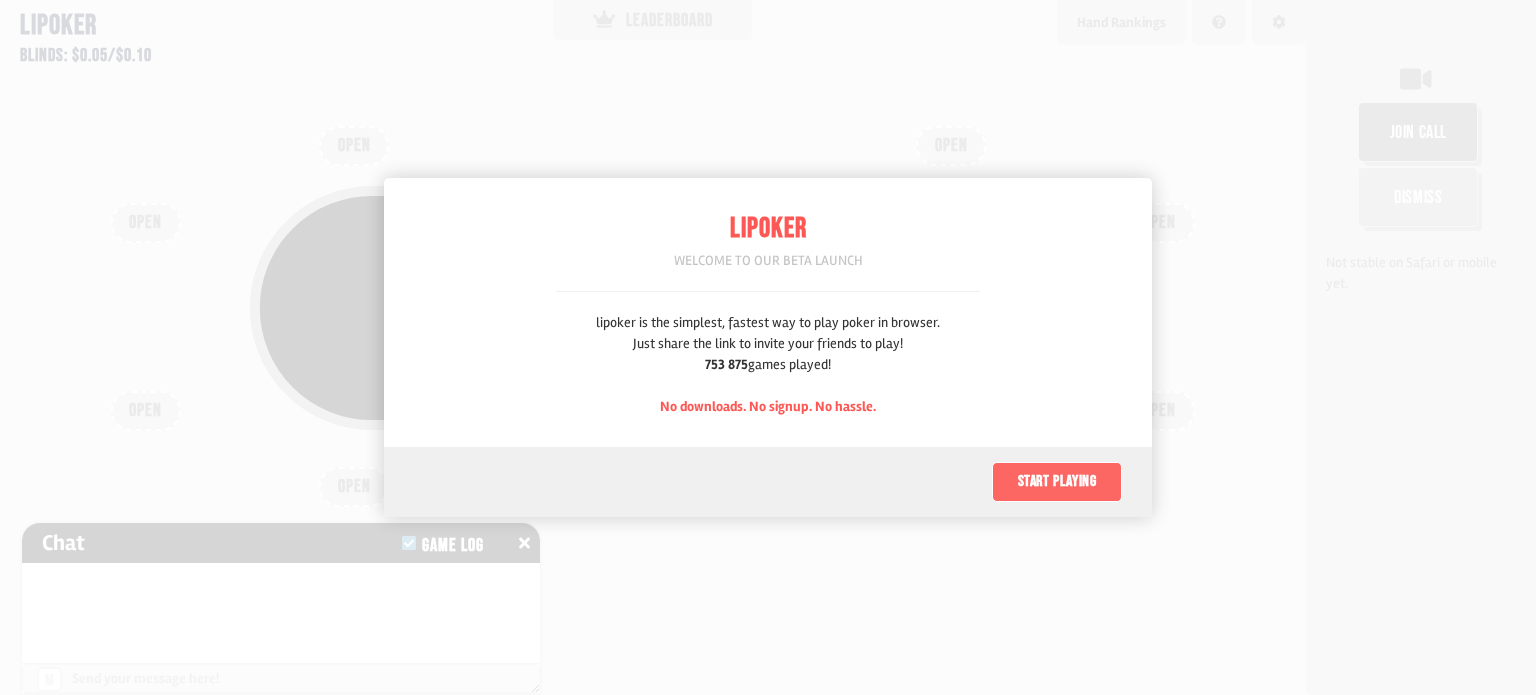 click on "Start playing" at bounding box center [1057, 482] 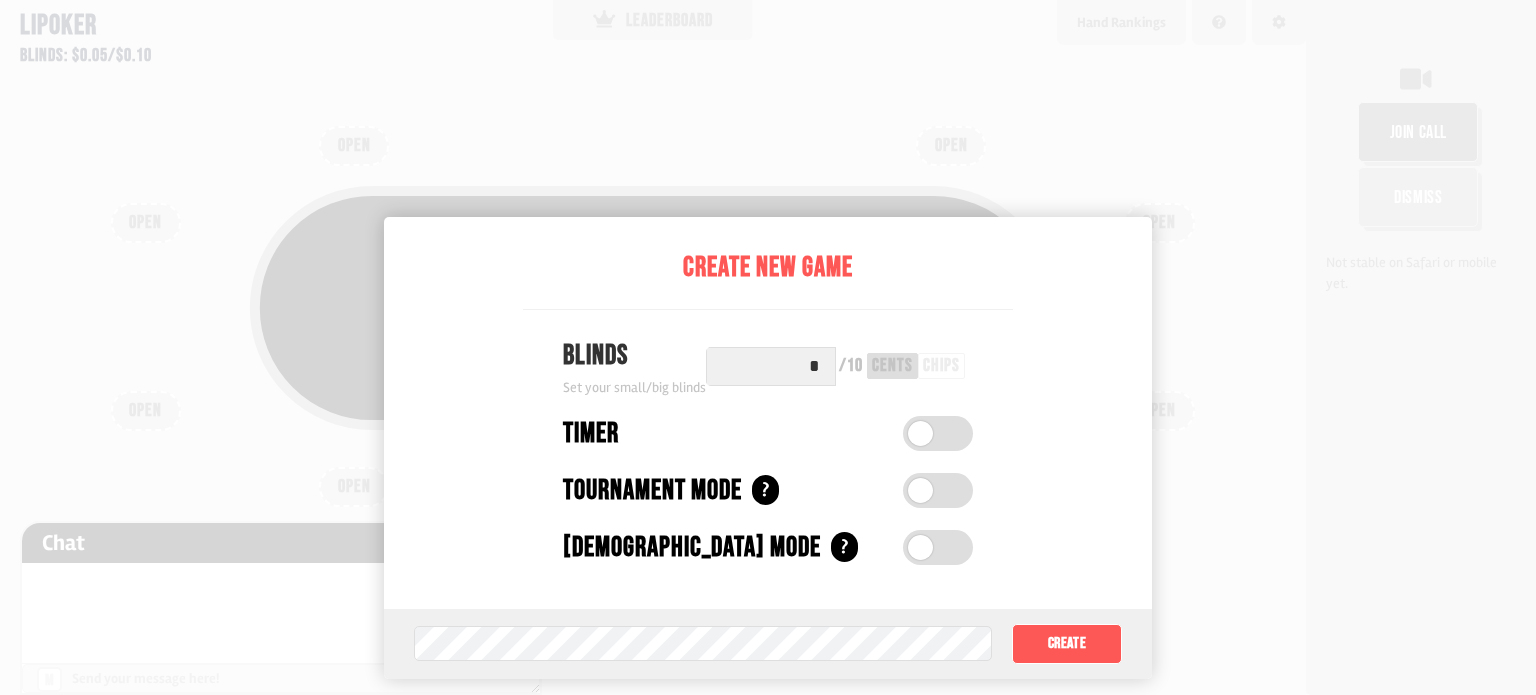scroll, scrollTop: 100, scrollLeft: 0, axis: vertical 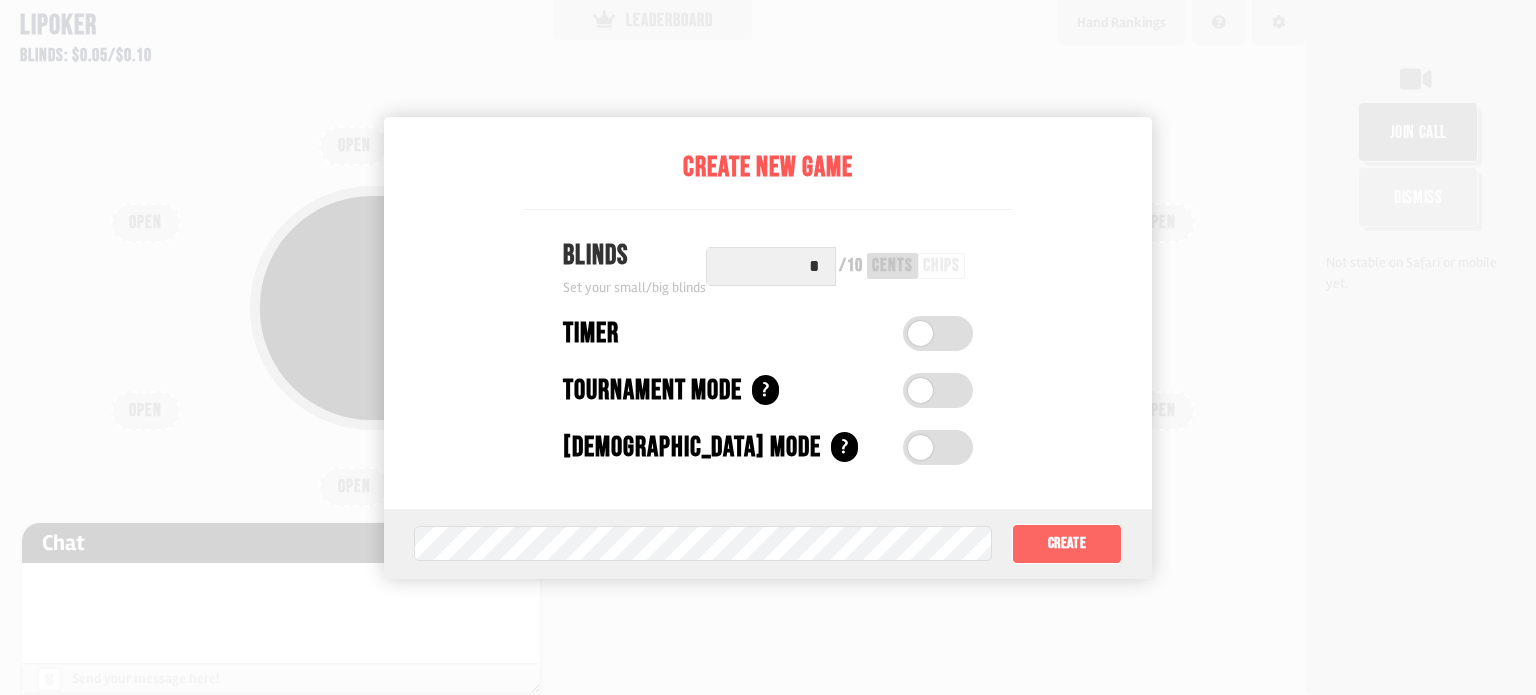 click on "Create" at bounding box center (1067, 544) 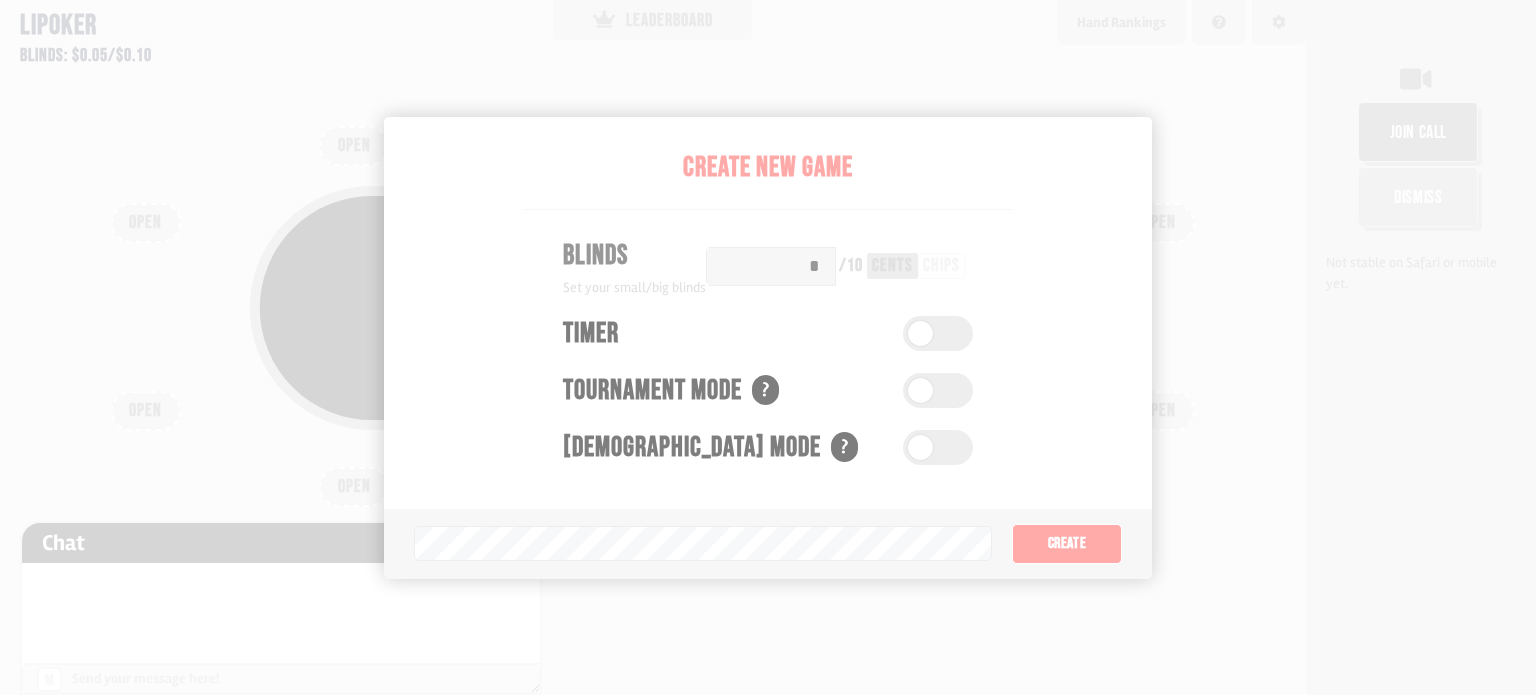 click on "Pot: $0.00   COPY GAME LINK OPEN OPEN OPEN OPEN OPEN OPEN OPEN OPEN OPEN" at bounding box center [653, 347] 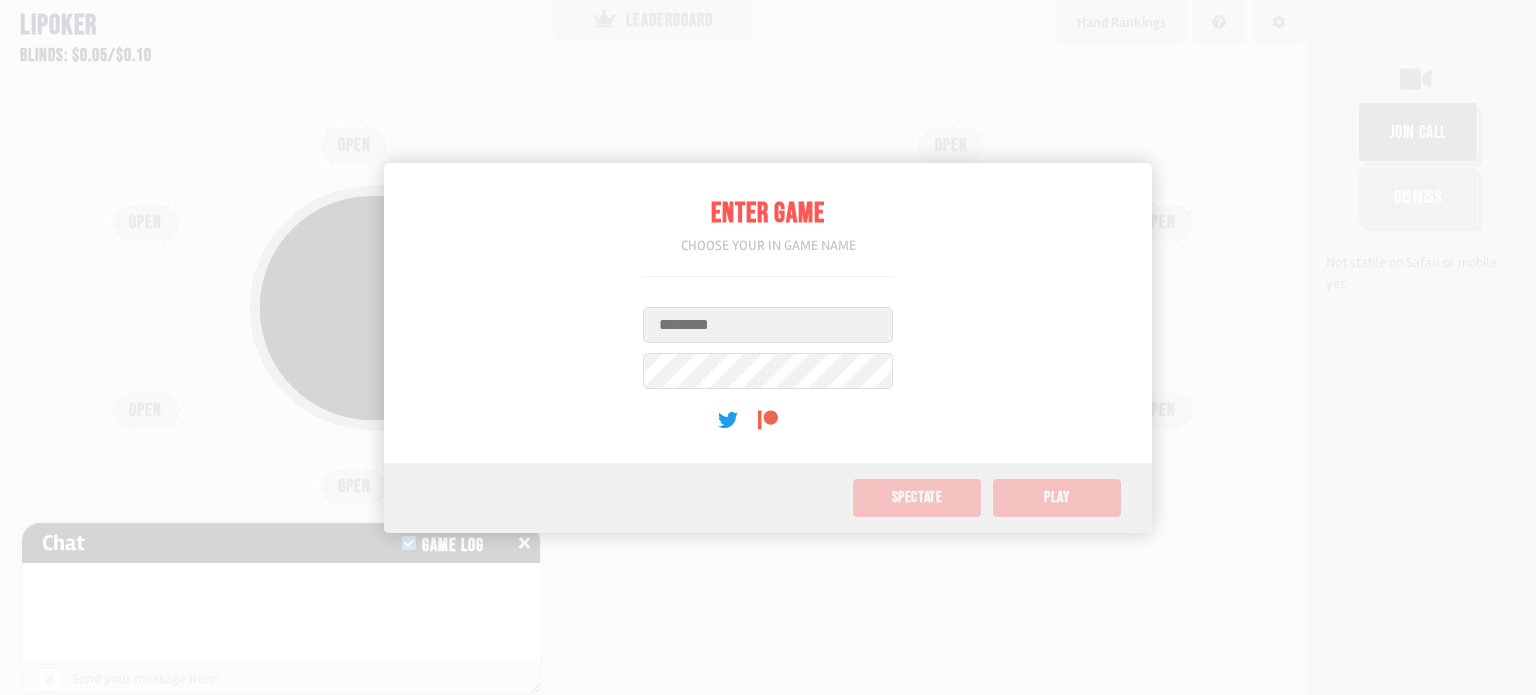 scroll, scrollTop: 0, scrollLeft: 0, axis: both 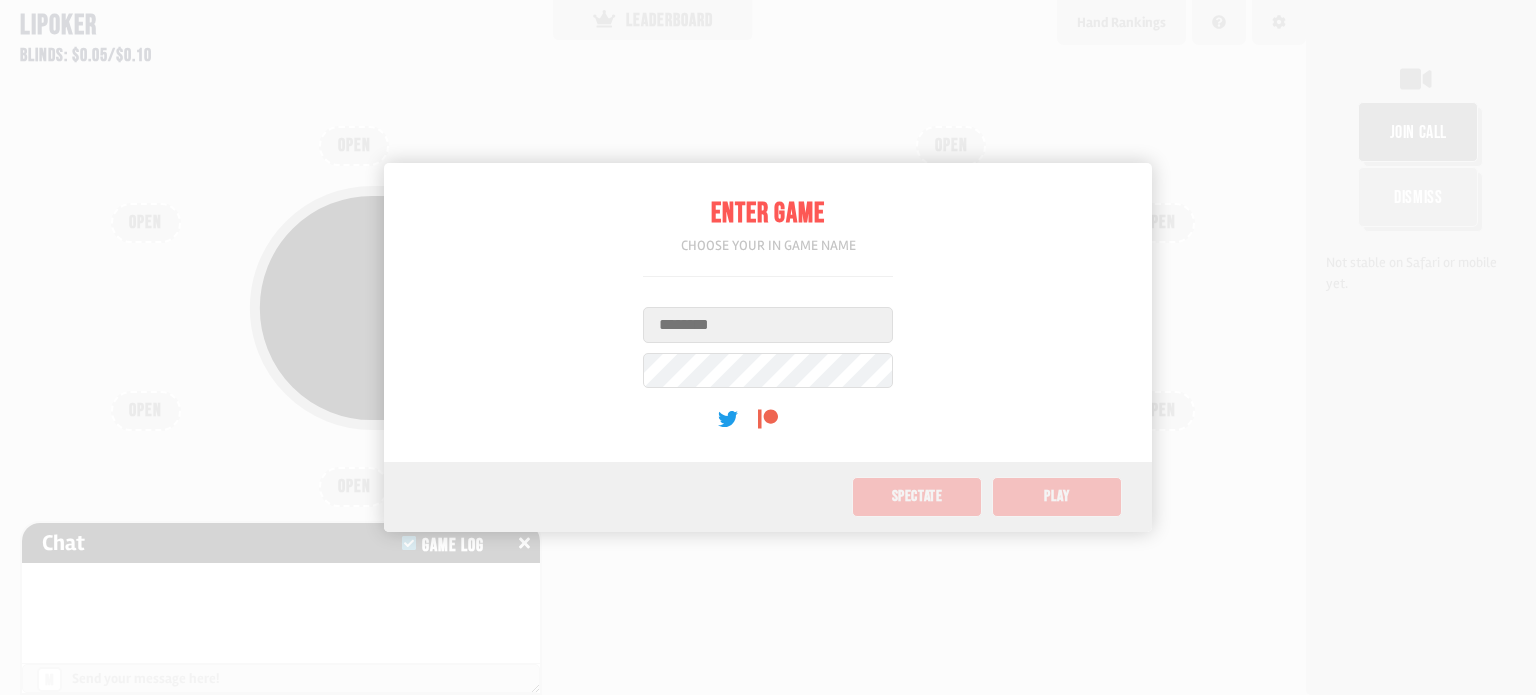 click on "Username" at bounding box center [768, 325] 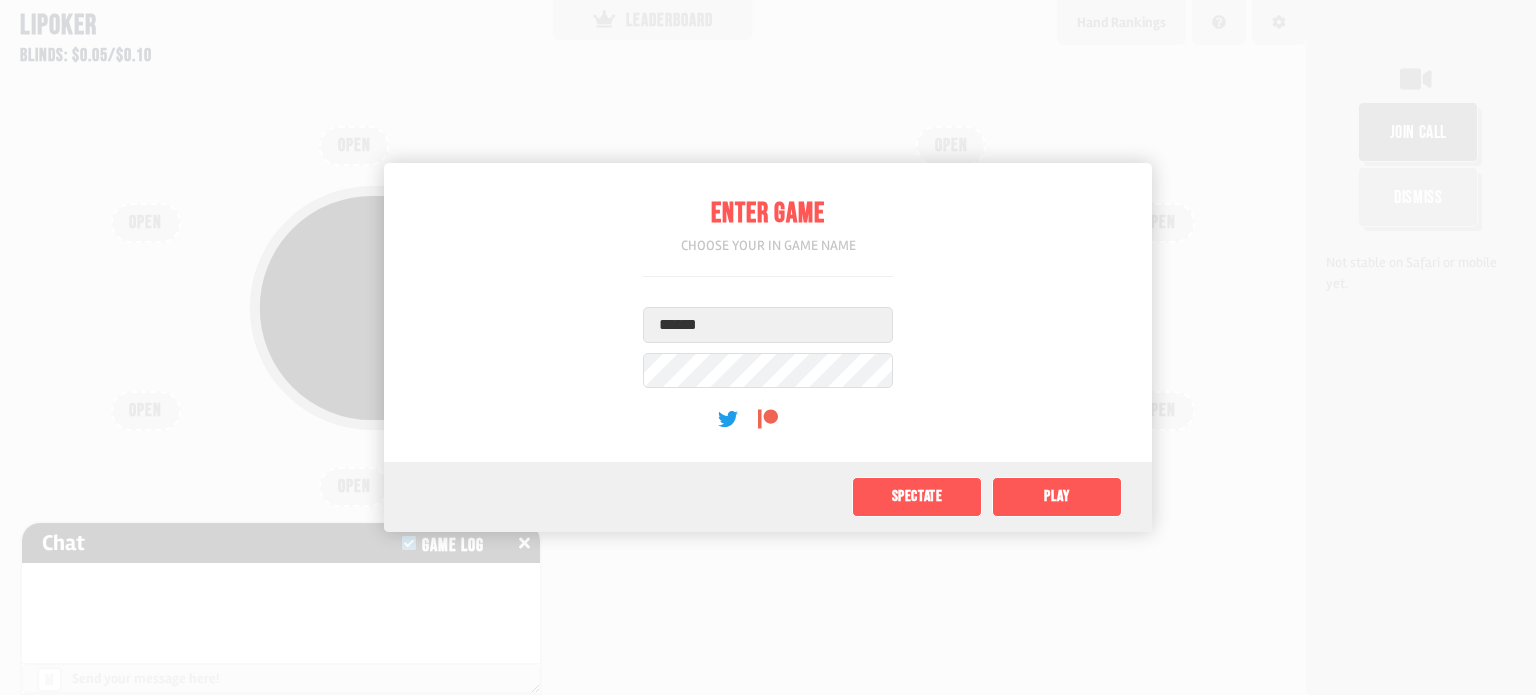 type on "******" 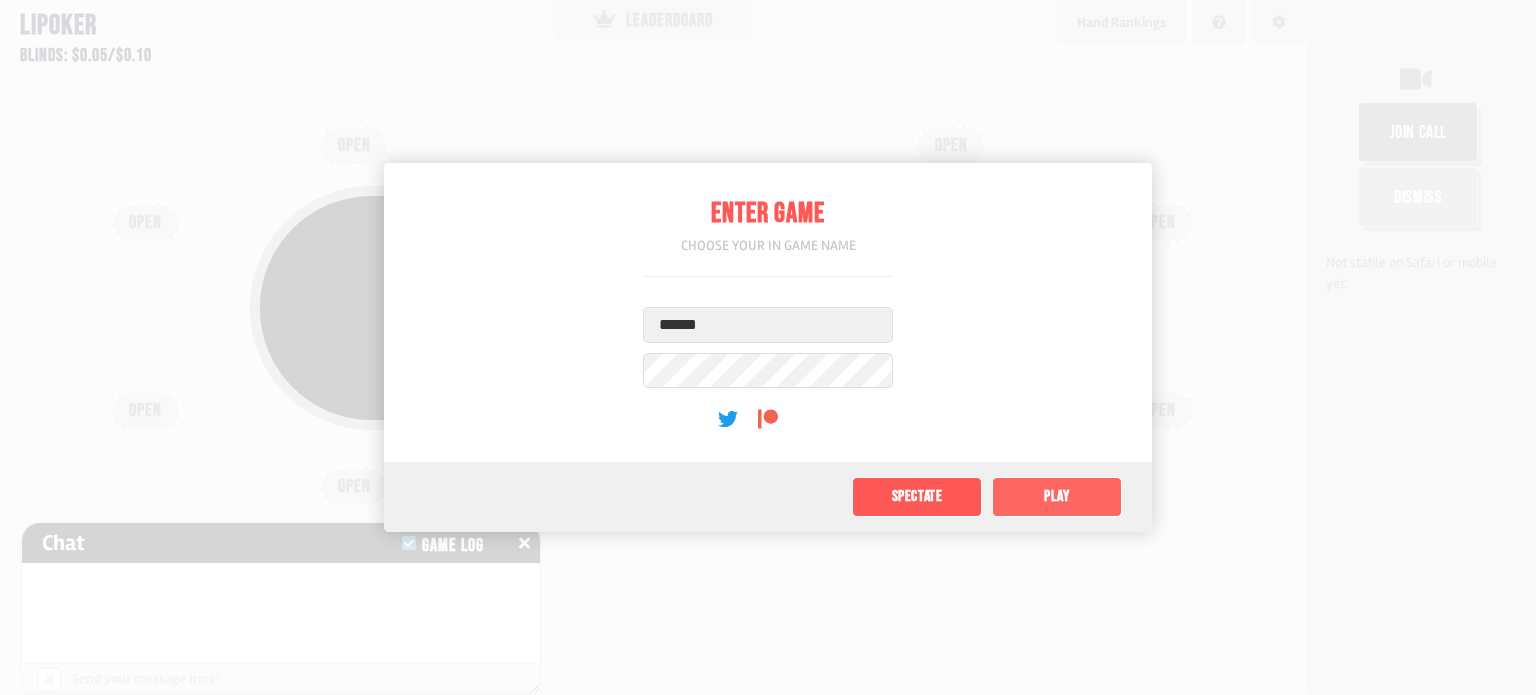 click on "Play" 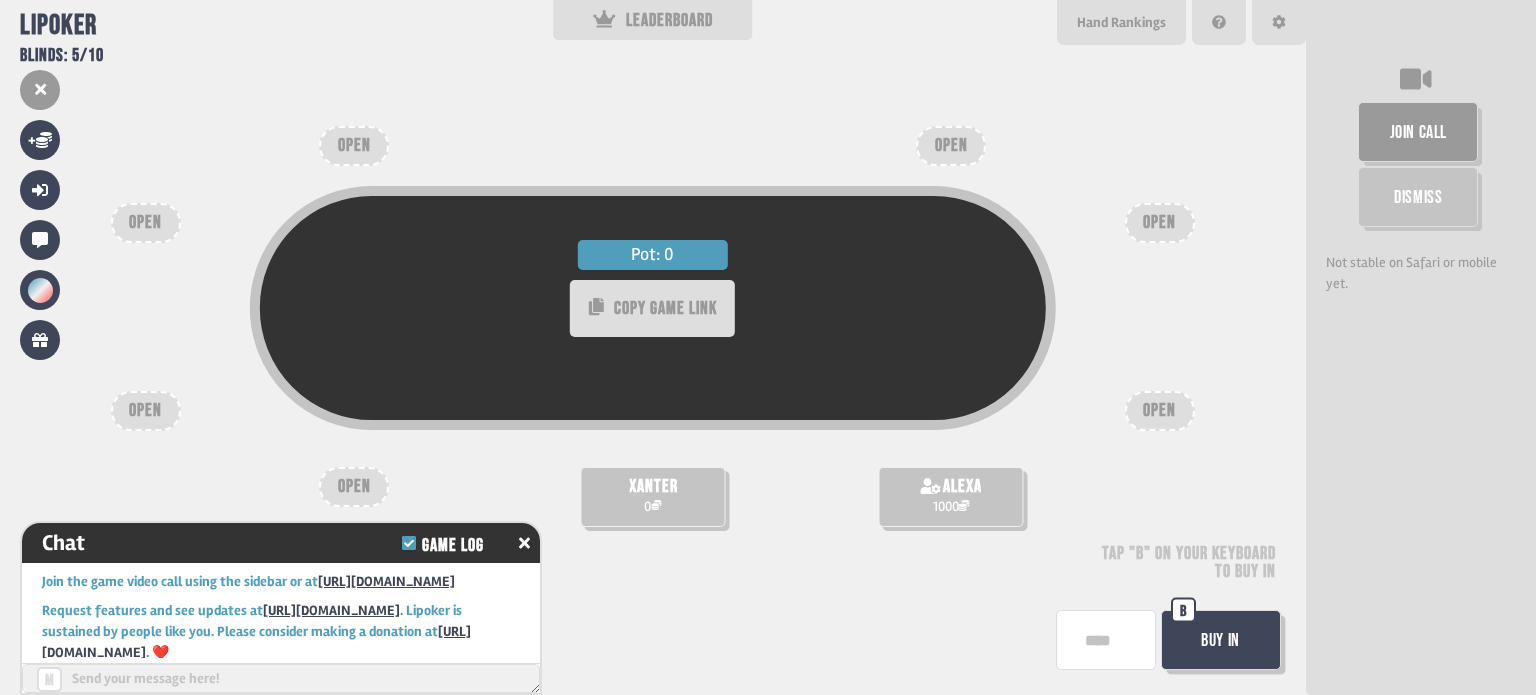 scroll, scrollTop: 32, scrollLeft: 0, axis: vertical 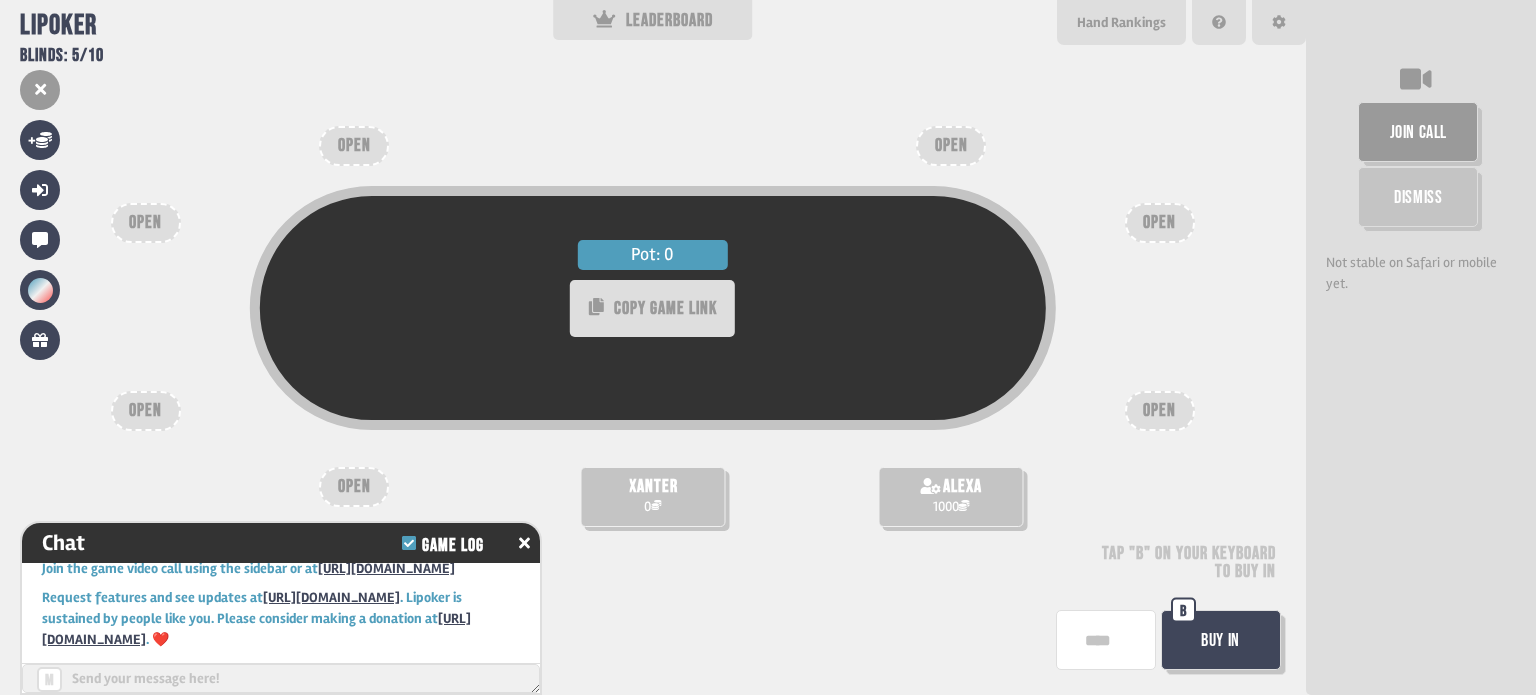 click at bounding box center [1106, 640] 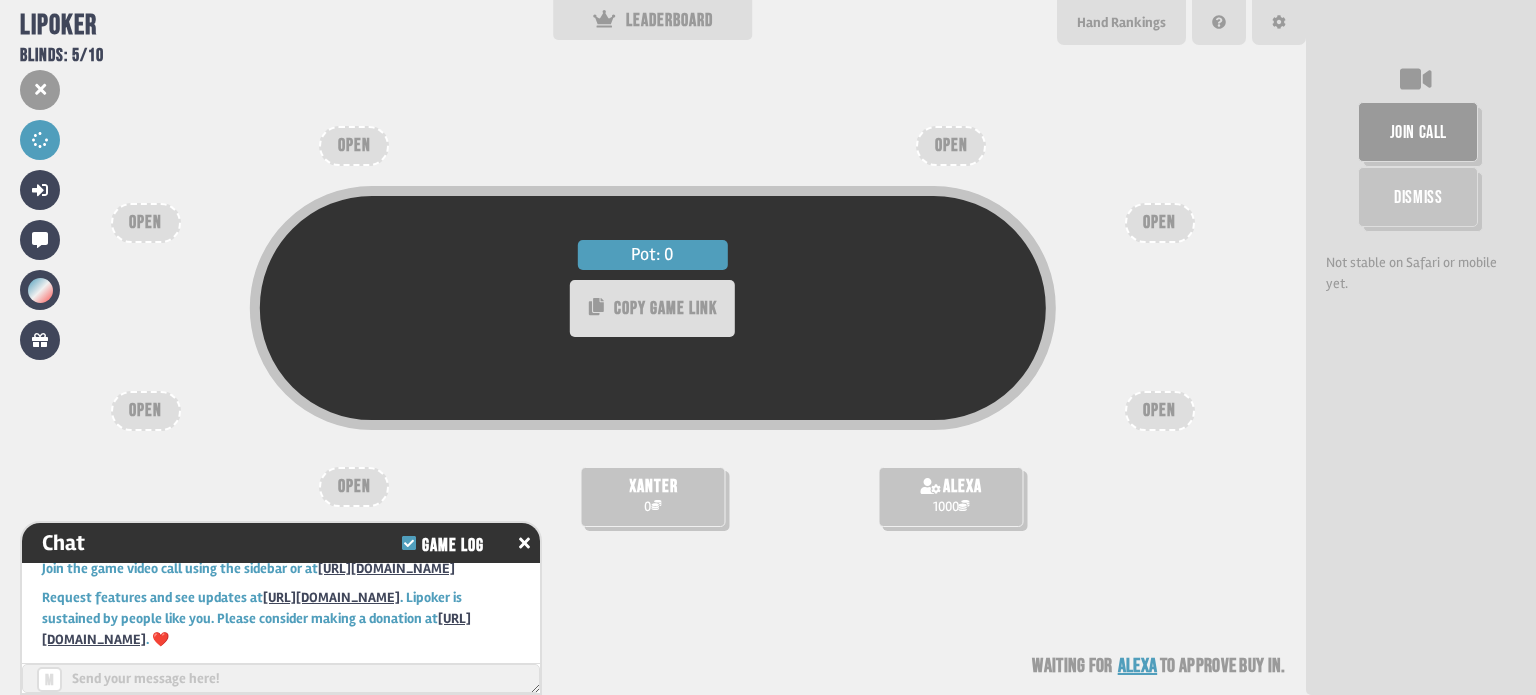 click on "xanter 0" at bounding box center [652, 497] 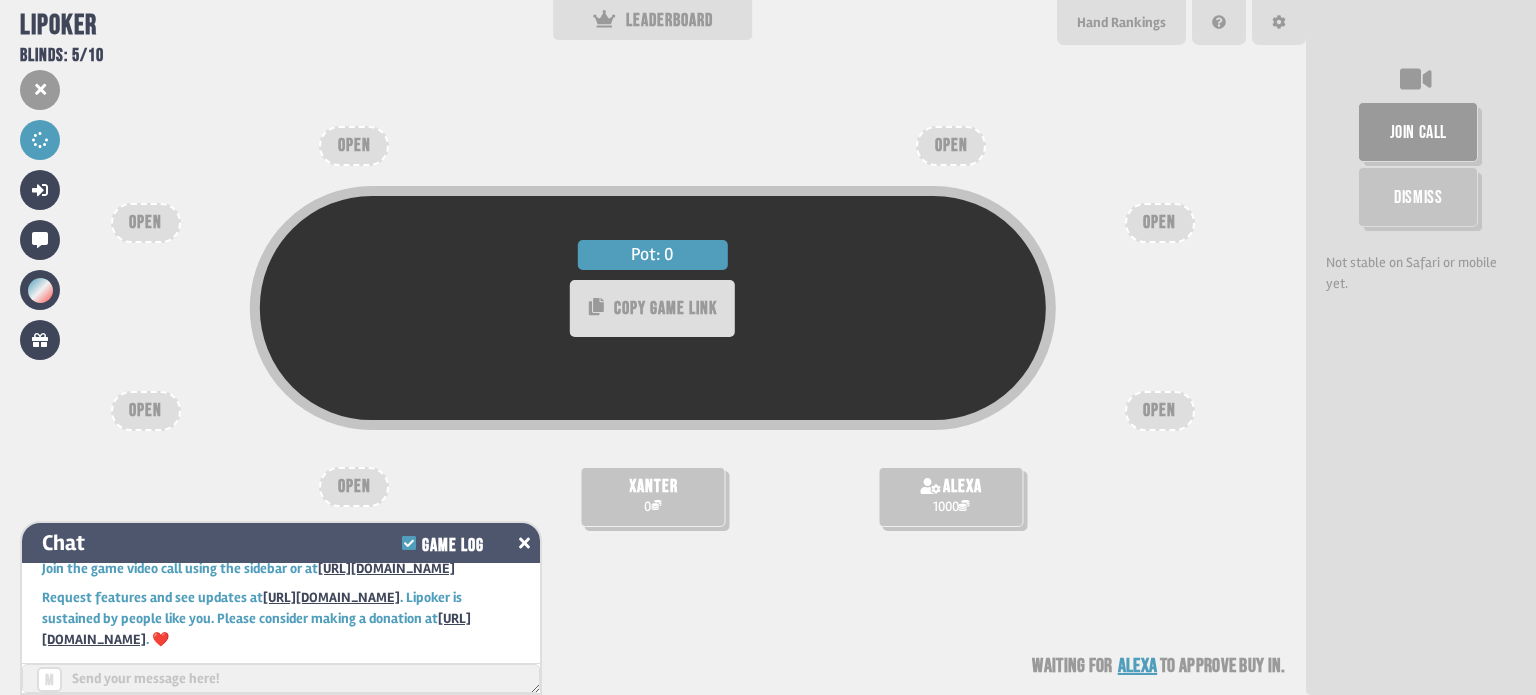 click 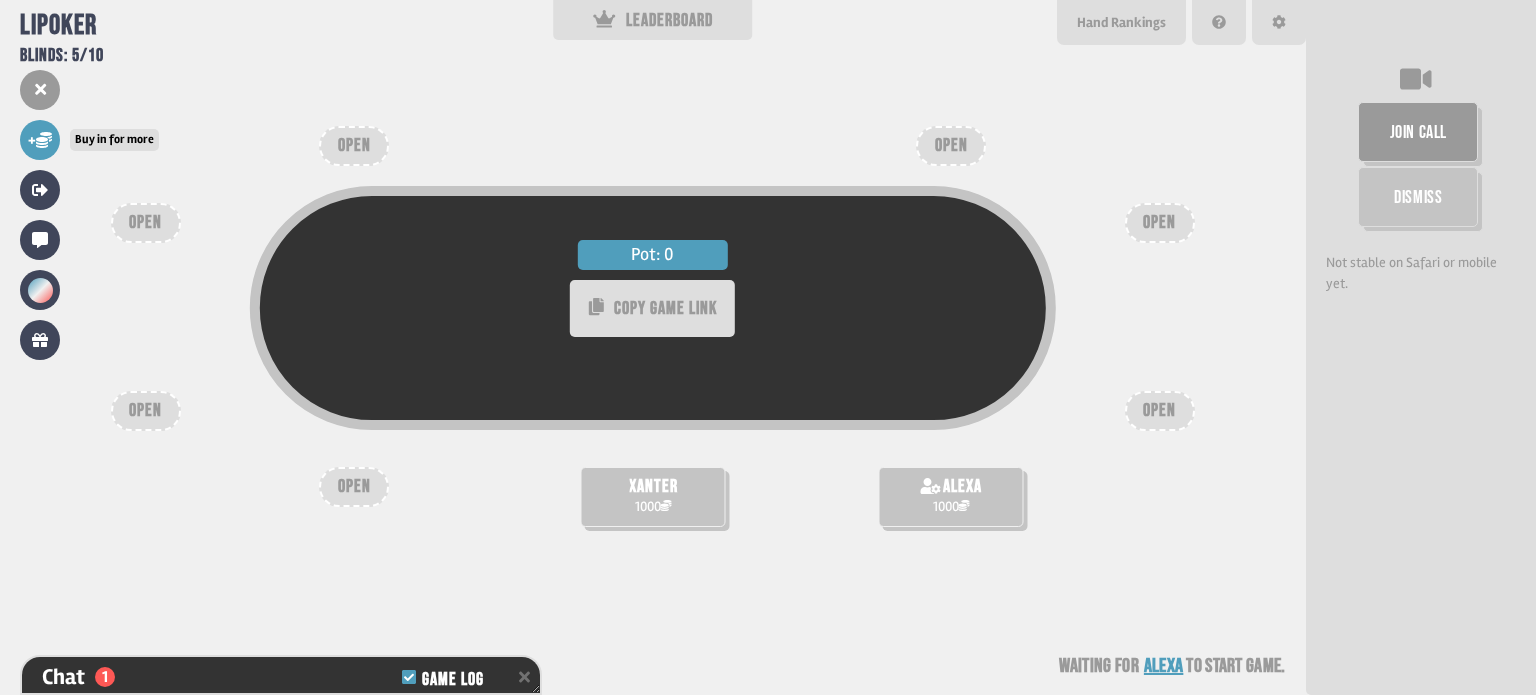 click 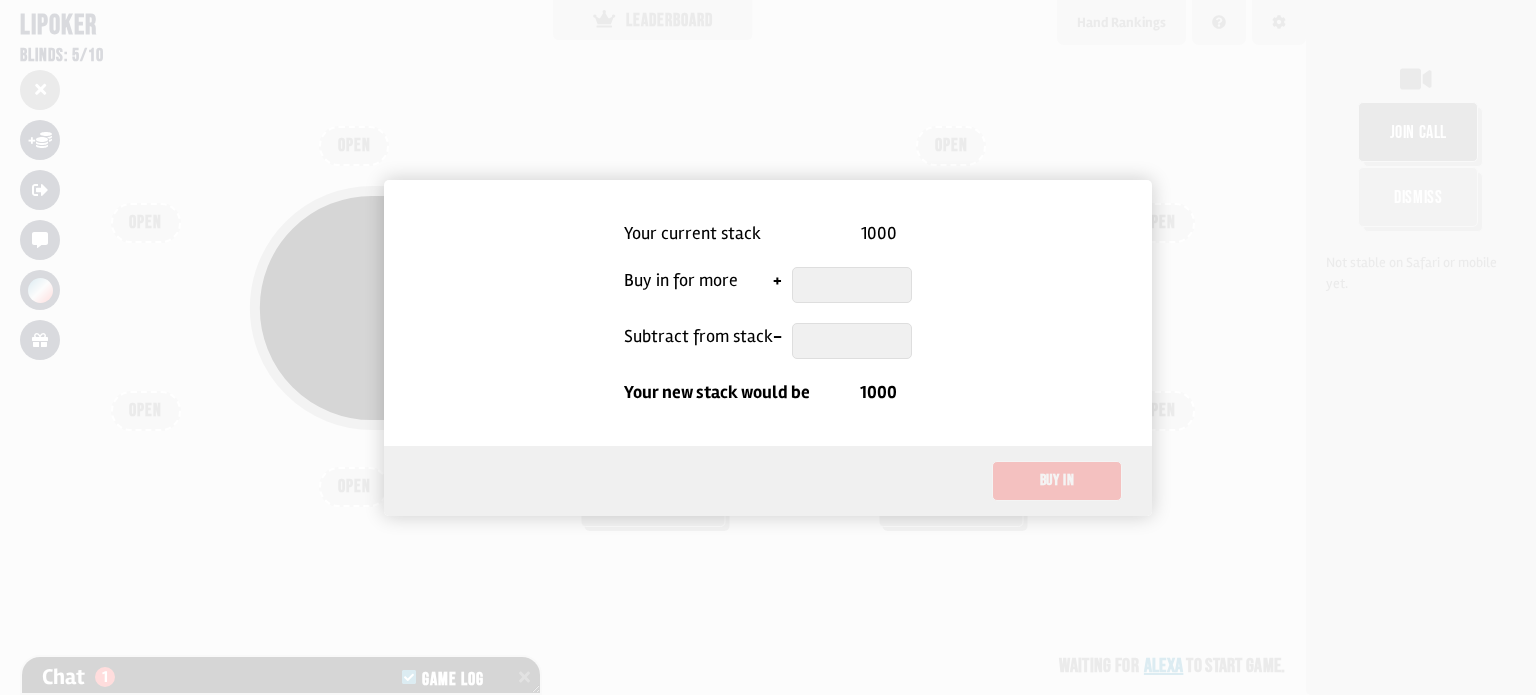 click at bounding box center (768, 347) 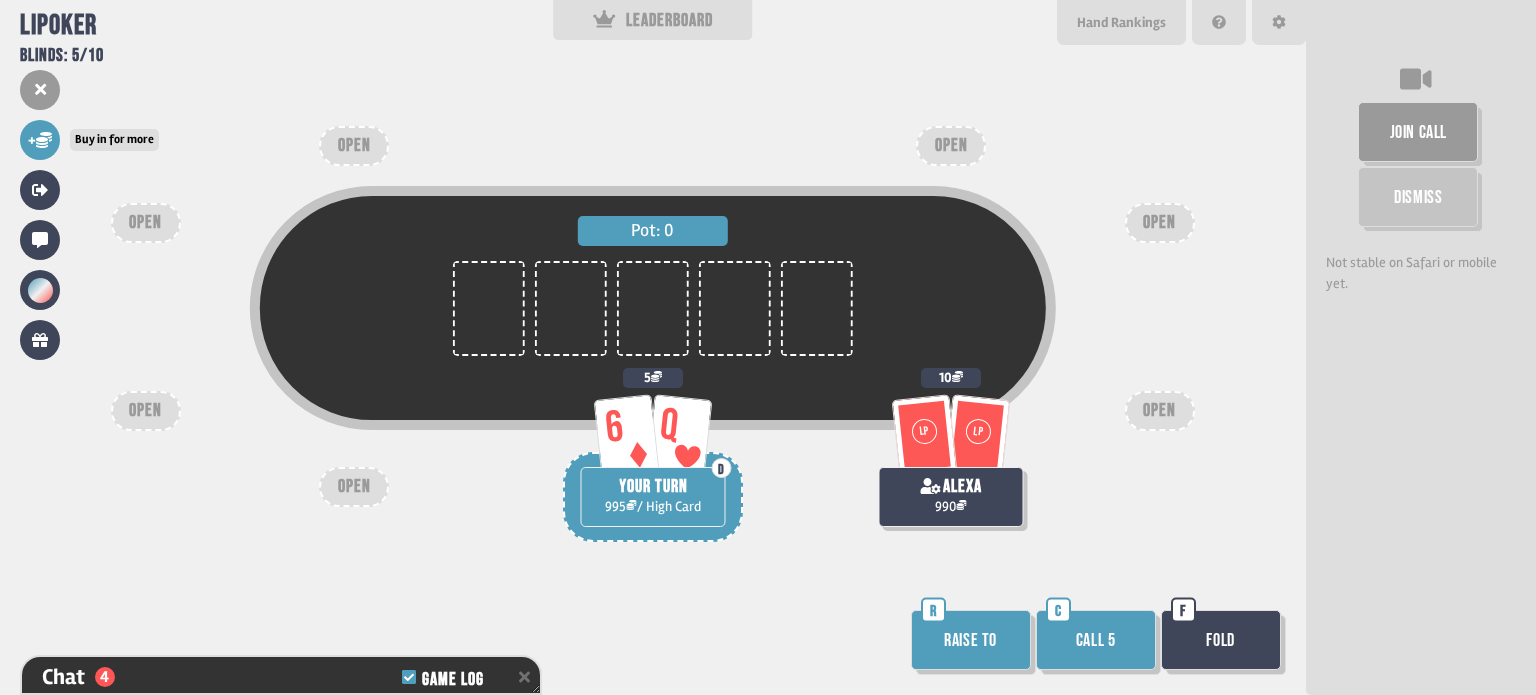 scroll, scrollTop: 98, scrollLeft: 0, axis: vertical 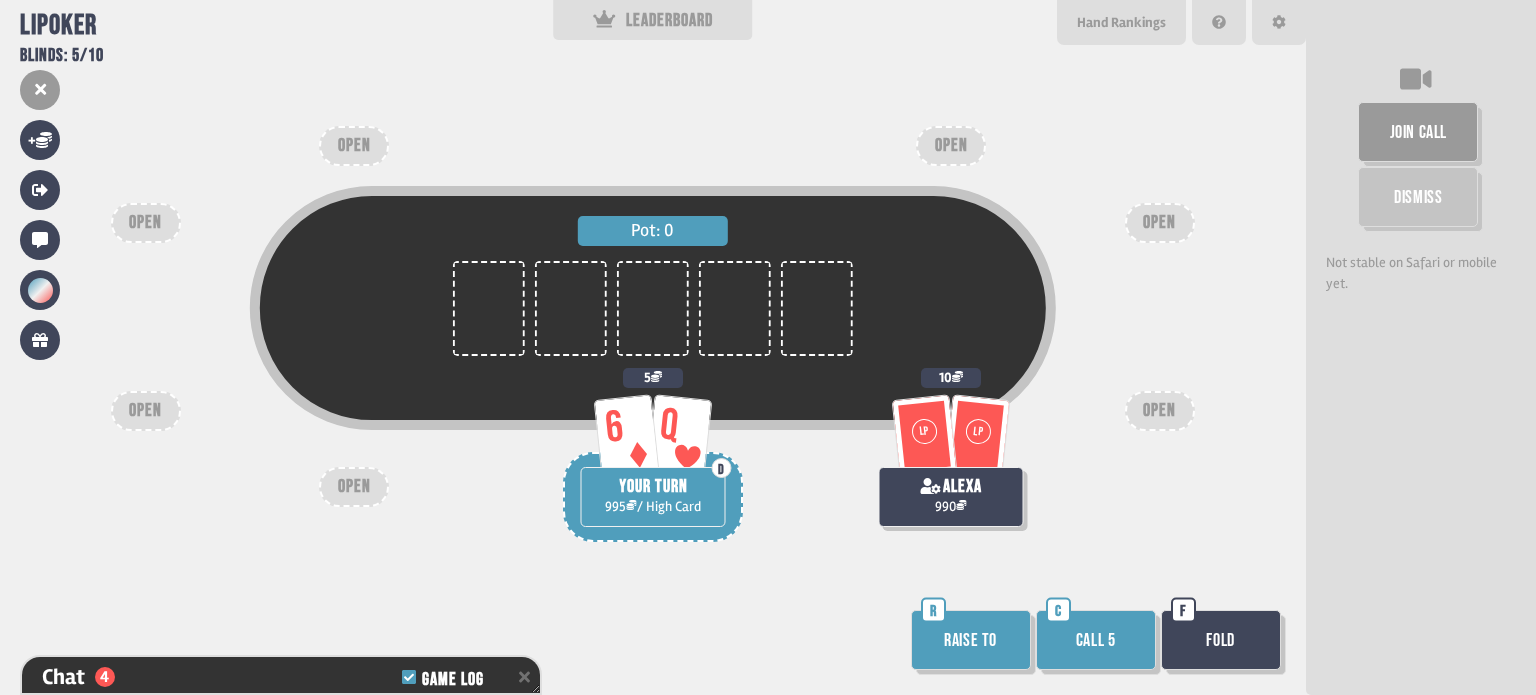 click on "Call 5" at bounding box center [1096, 640] 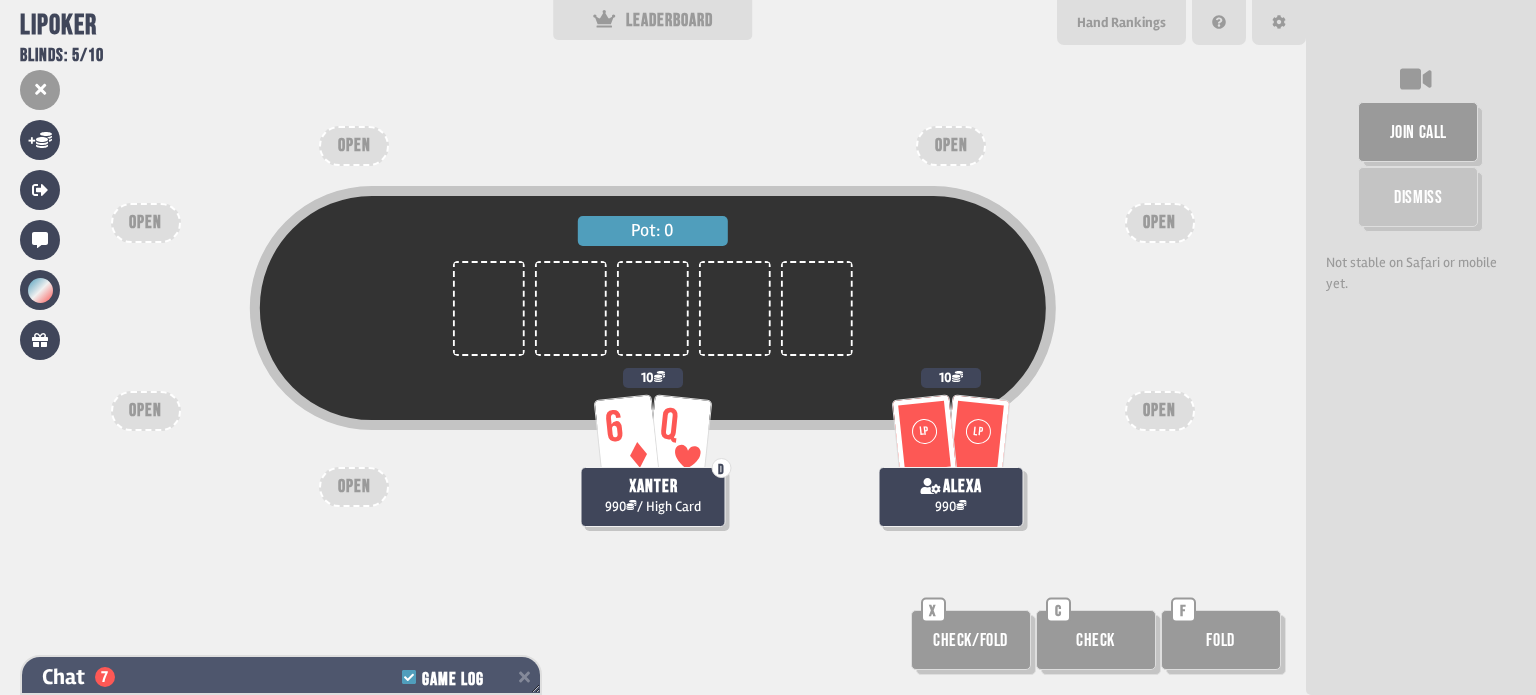 click on "Game Log" at bounding box center [446, 677] 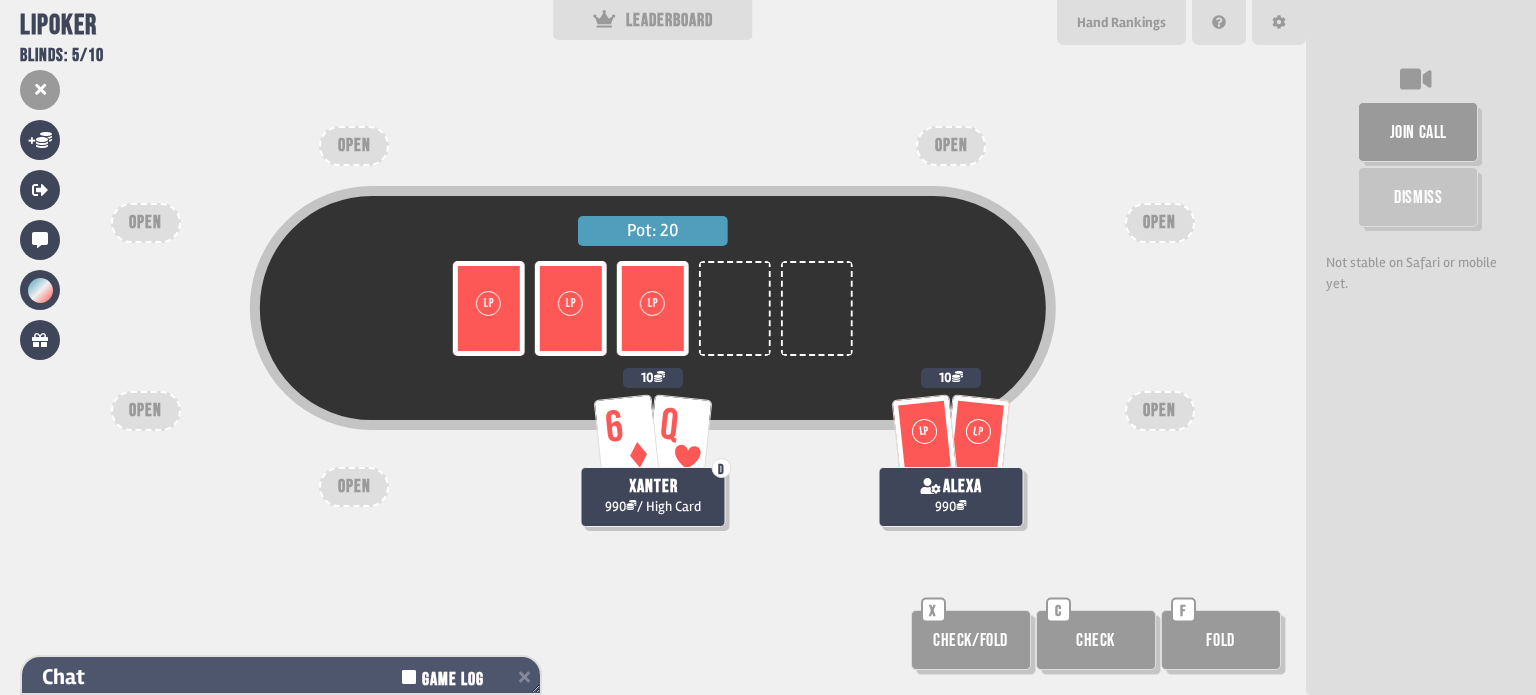 click on "Game Log" at bounding box center [446, 677] 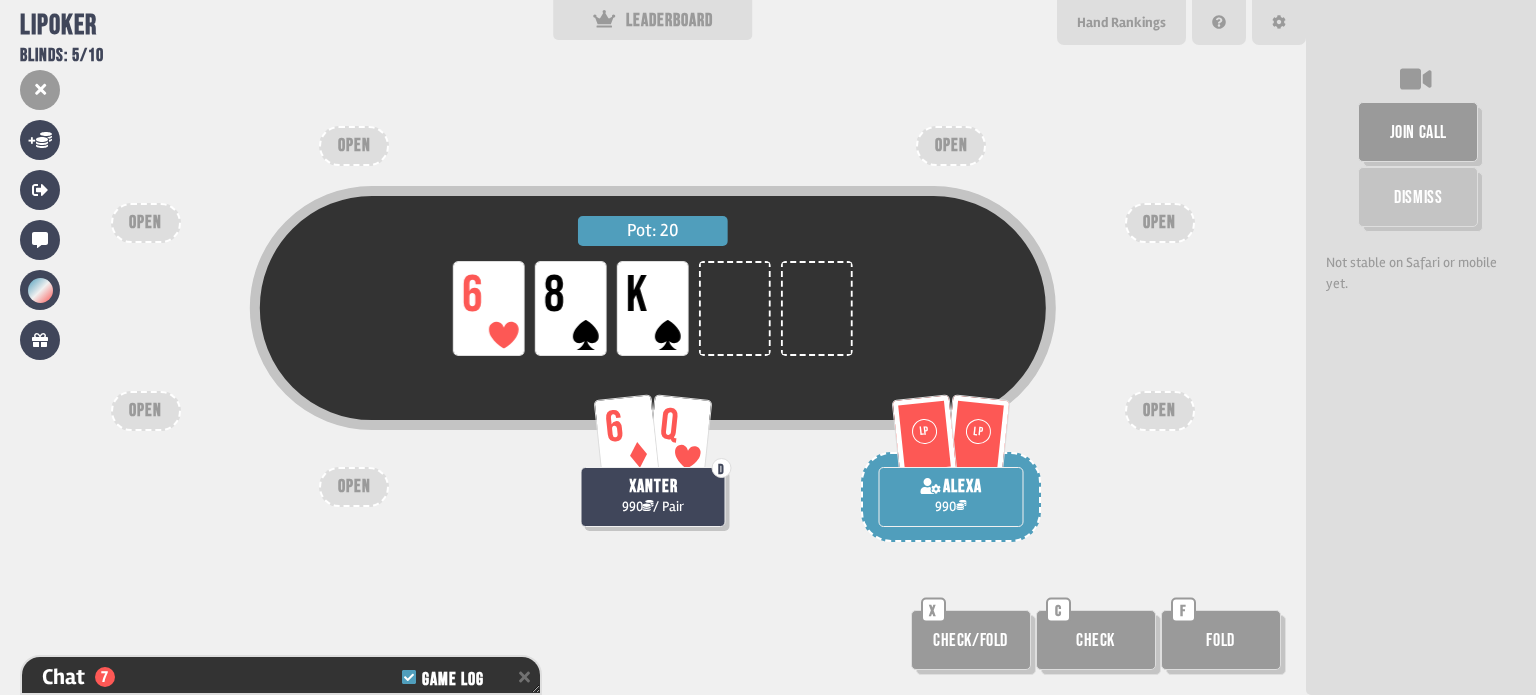 scroll, scrollTop: 360, scrollLeft: 0, axis: vertical 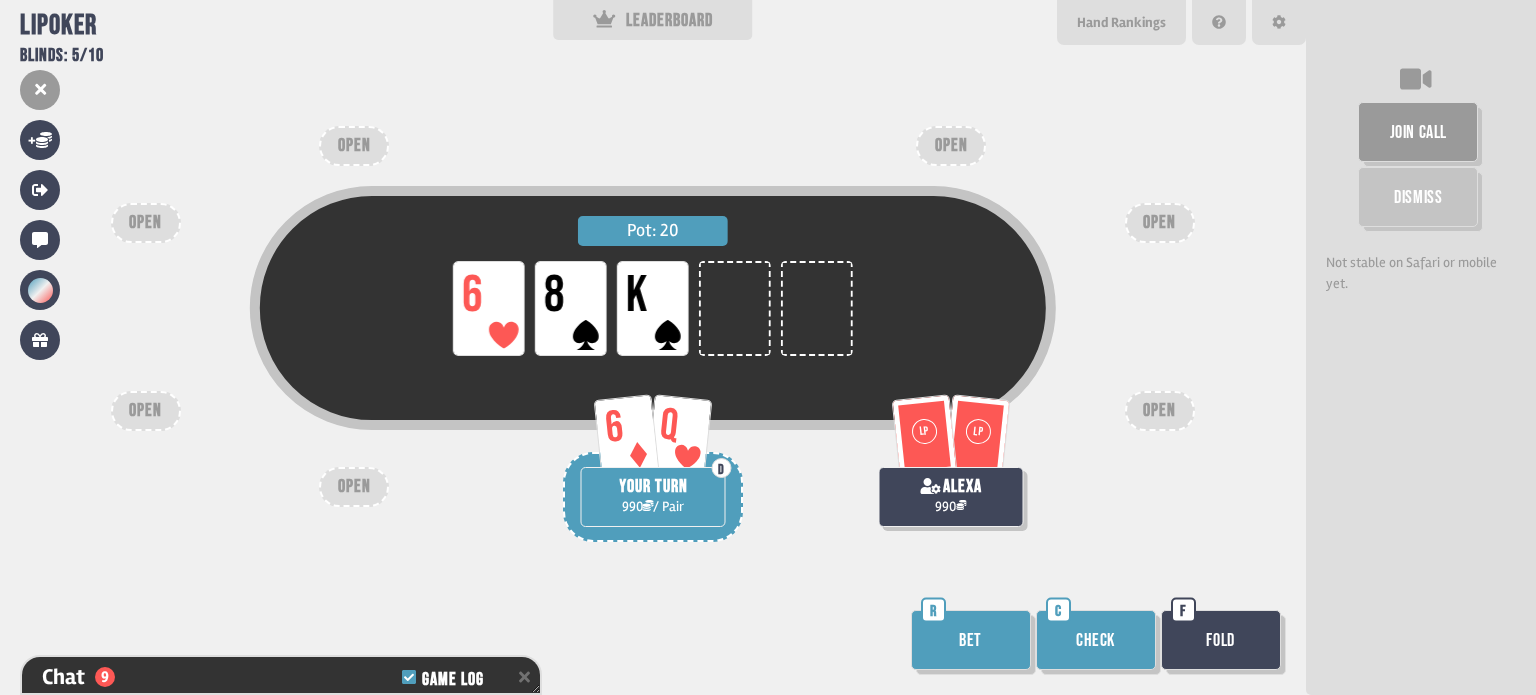 click on "Check" at bounding box center [1096, 640] 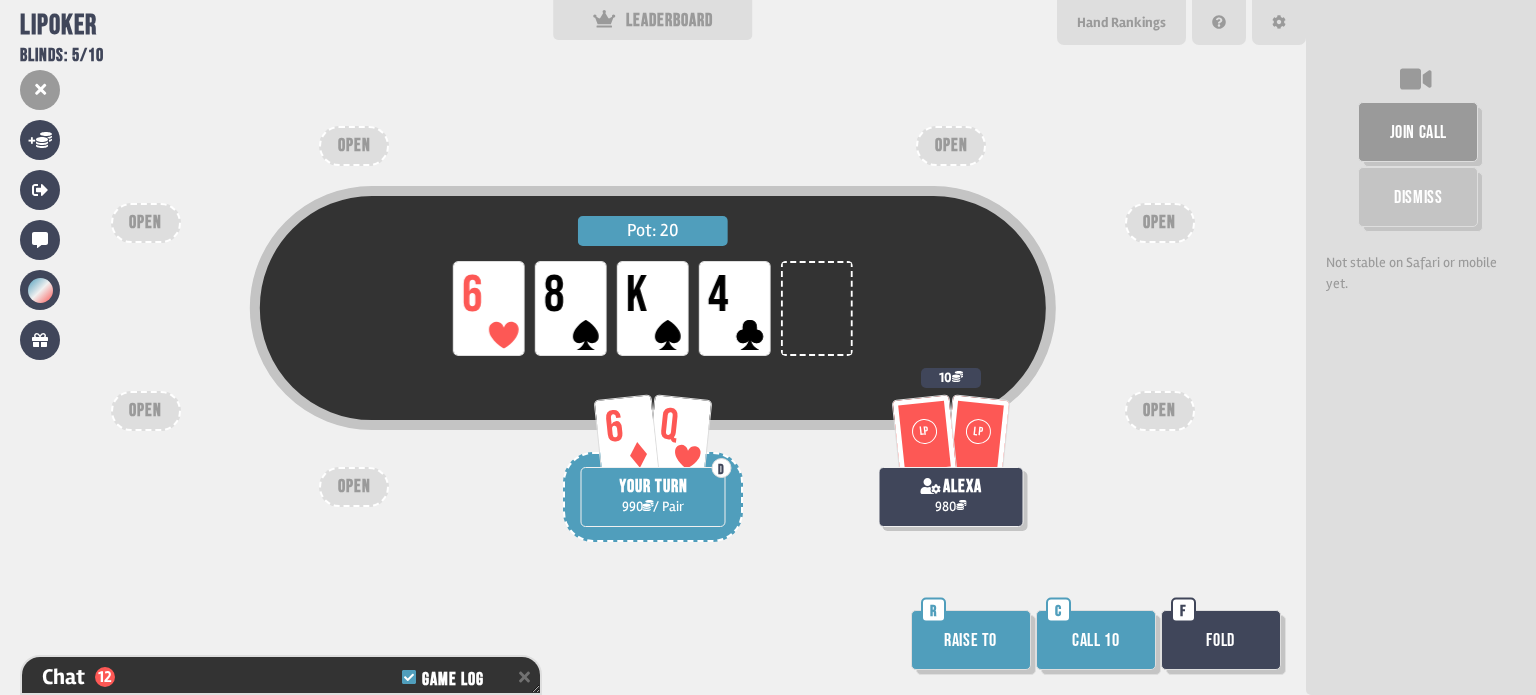 click on "Raise to" at bounding box center [971, 640] 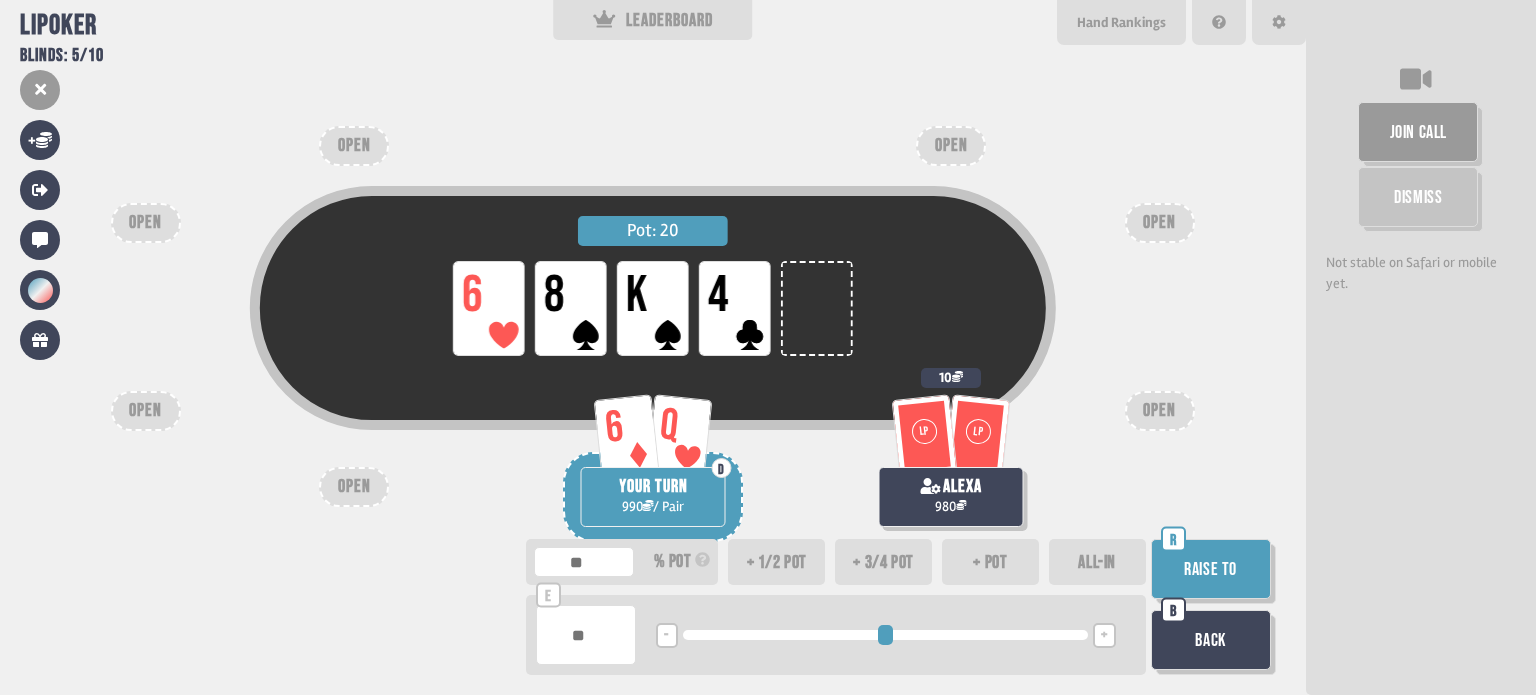 type on "**" 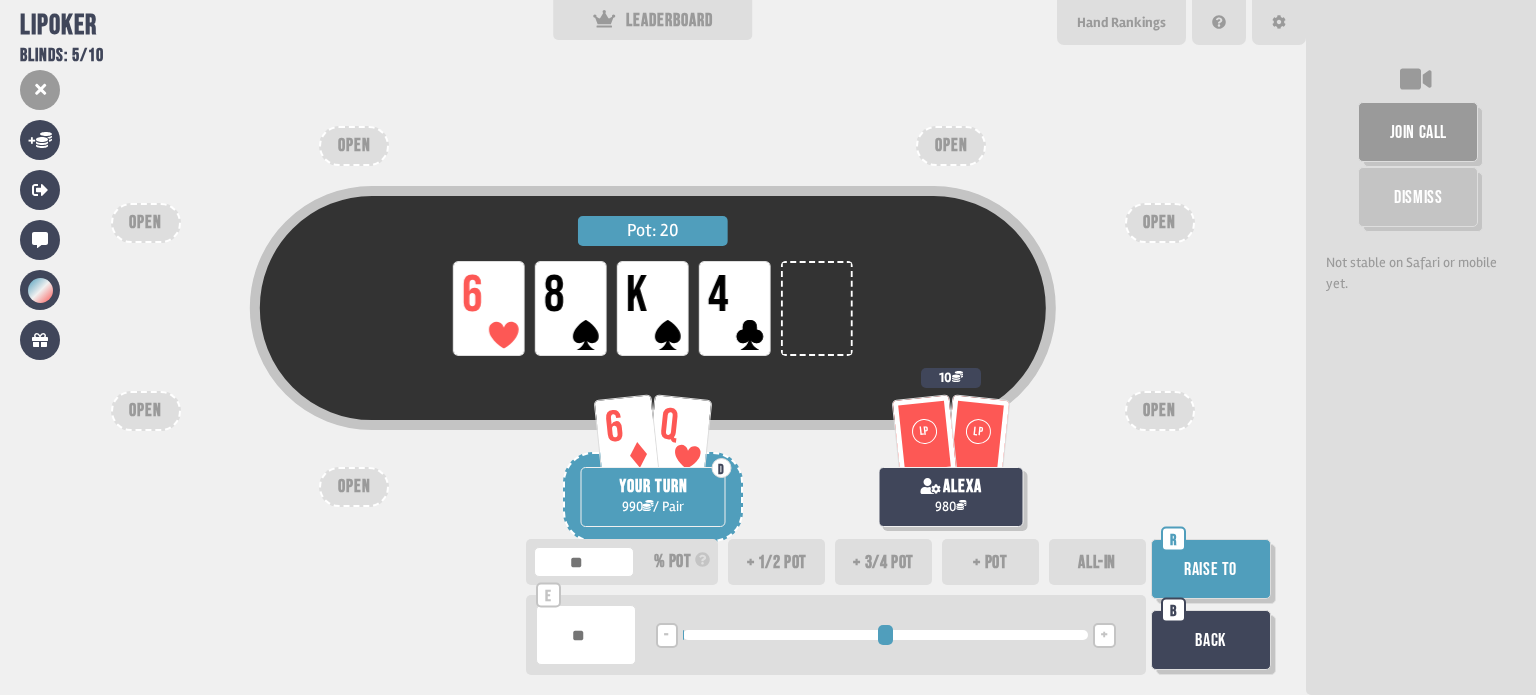 type on "**" 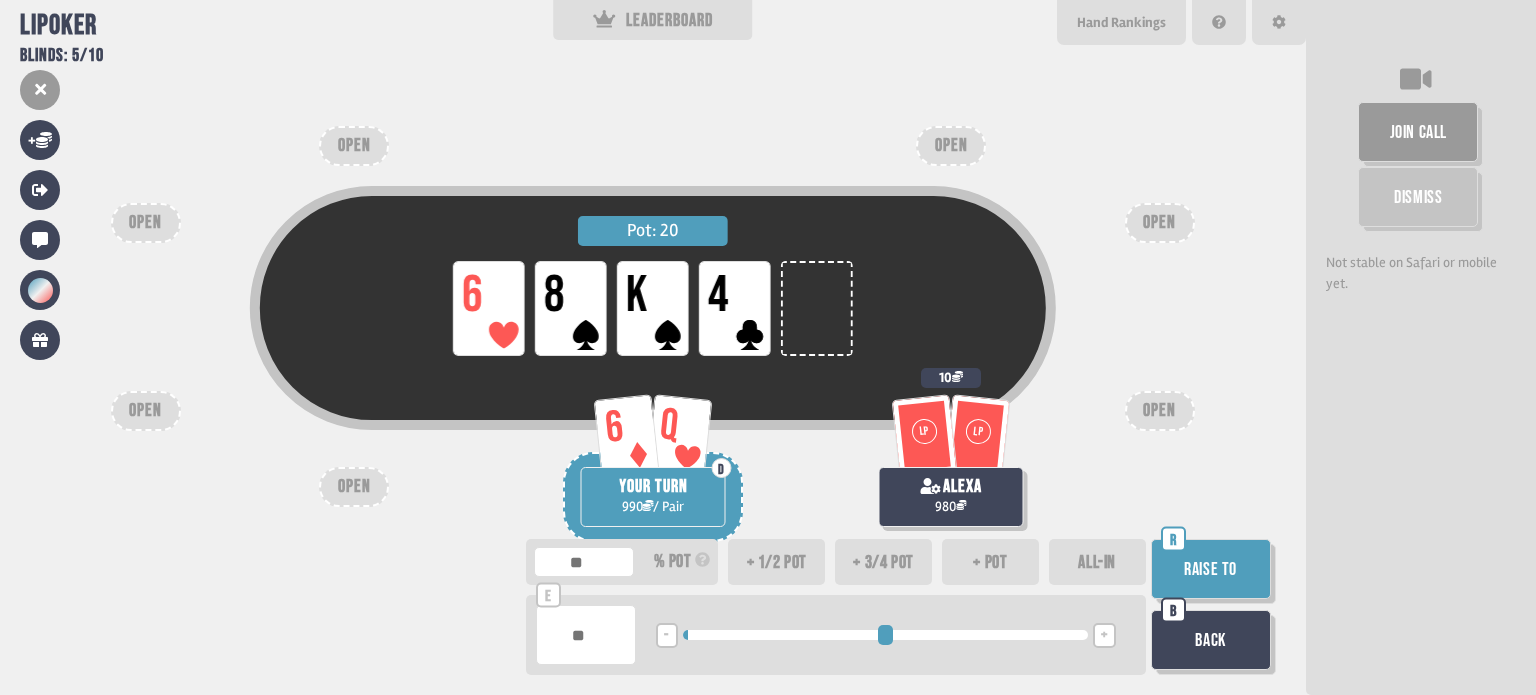 type on "**" 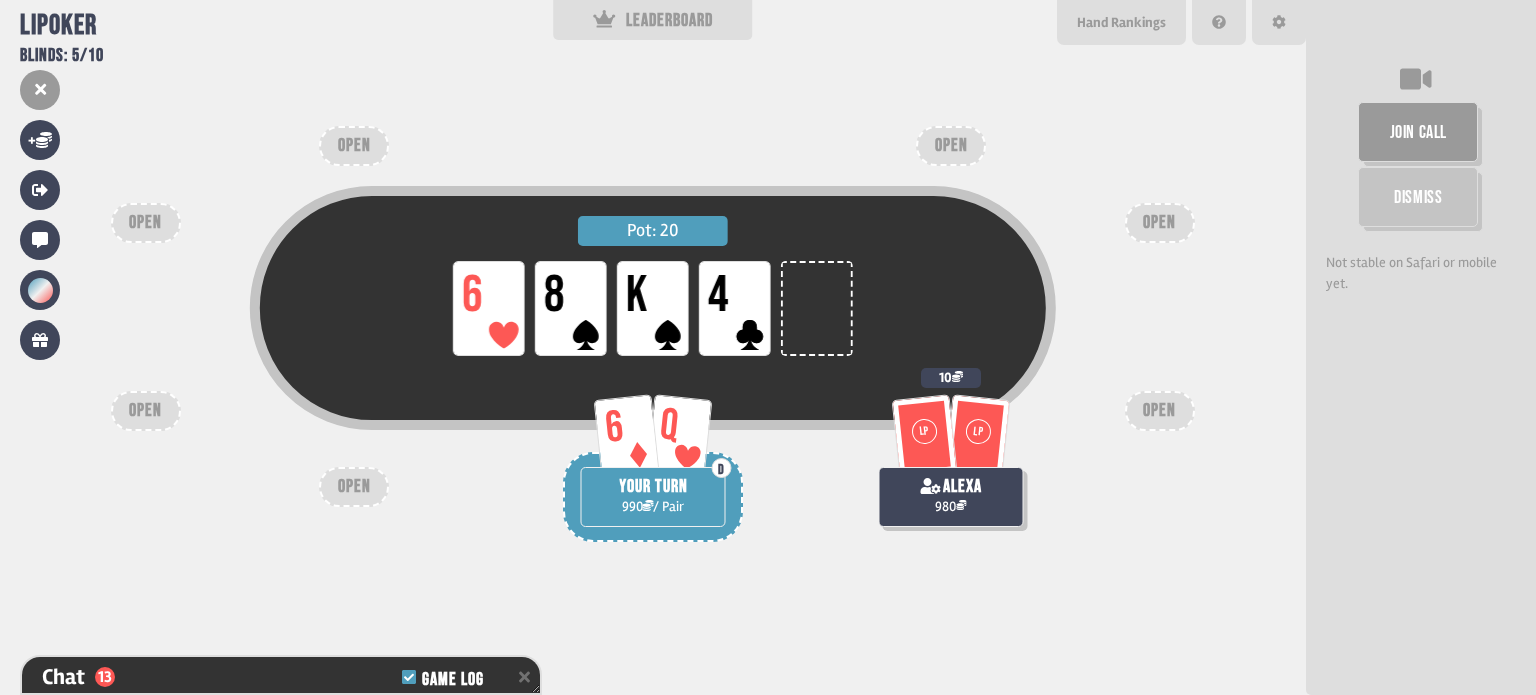 scroll, scrollTop: 506, scrollLeft: 0, axis: vertical 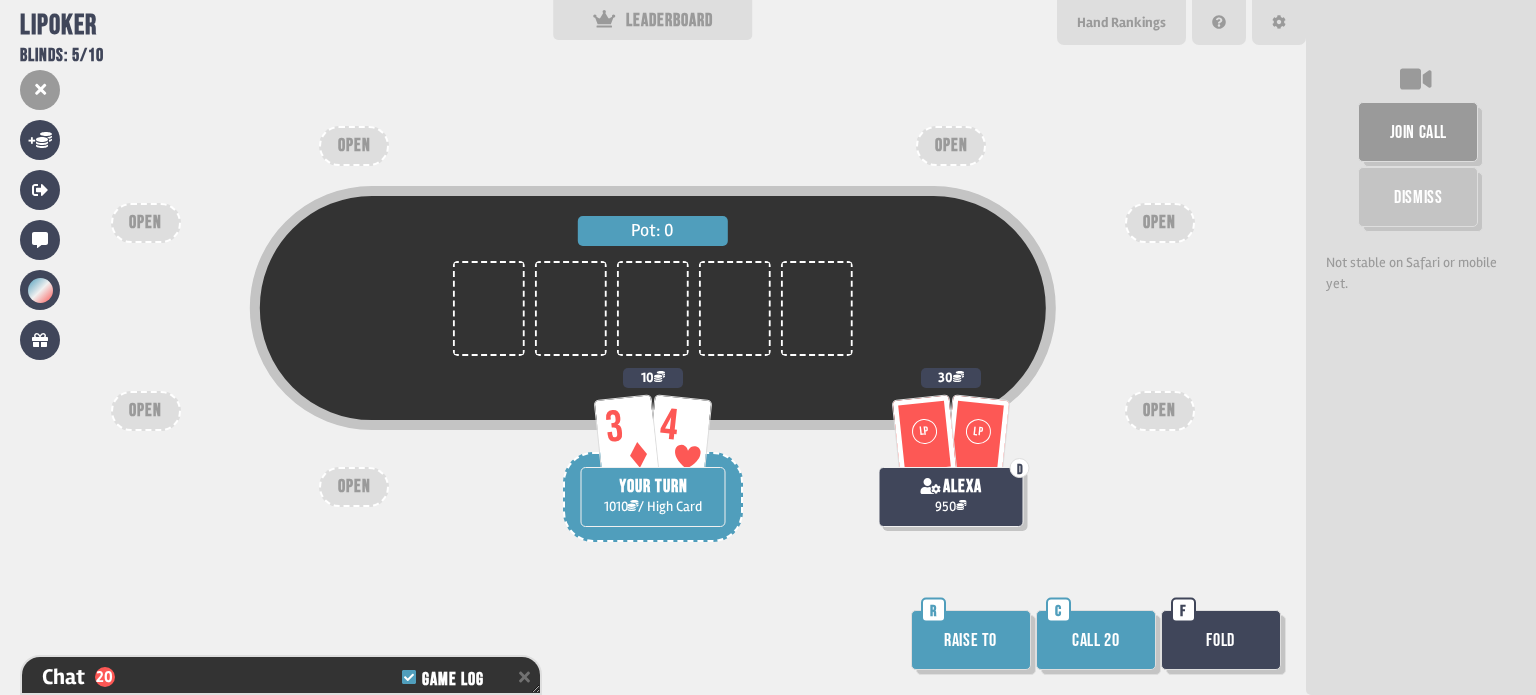 click on "Fold" at bounding box center [1221, 640] 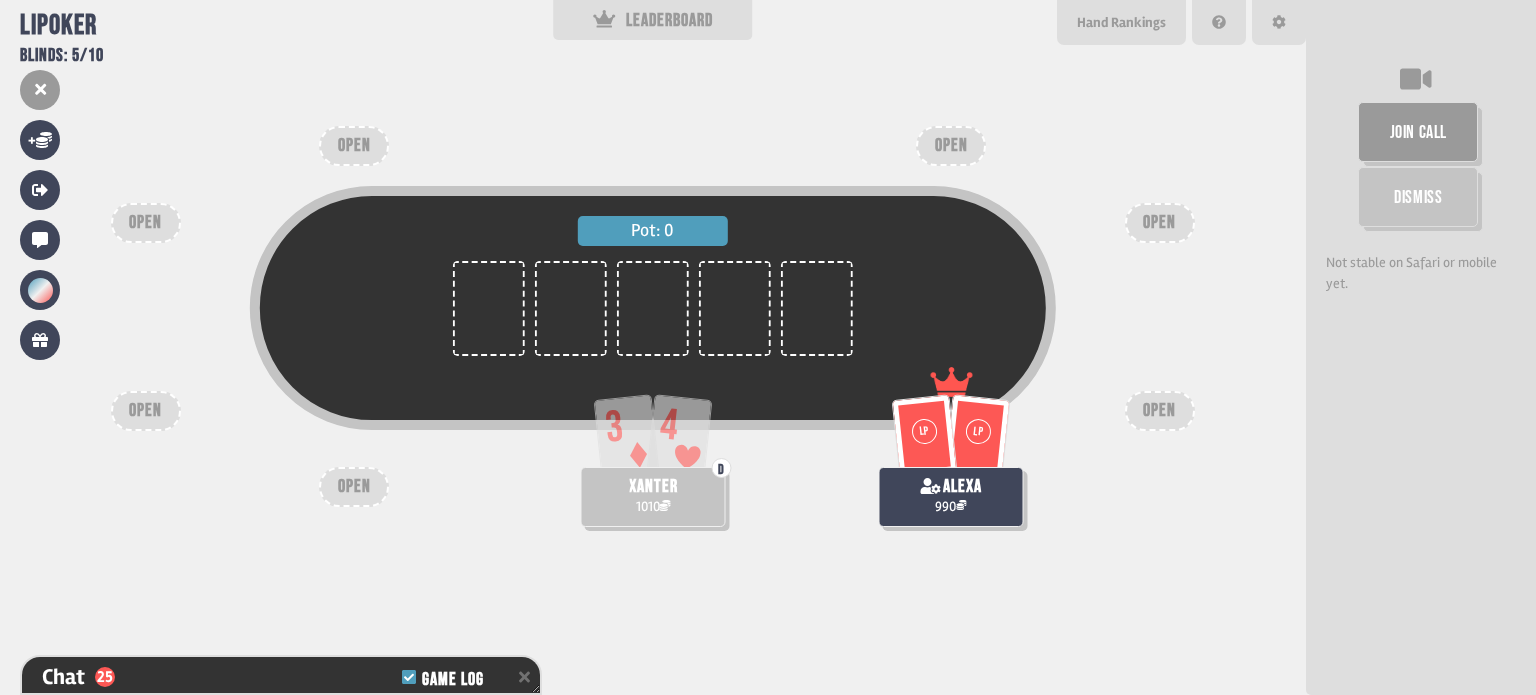 scroll, scrollTop: 98, scrollLeft: 0, axis: vertical 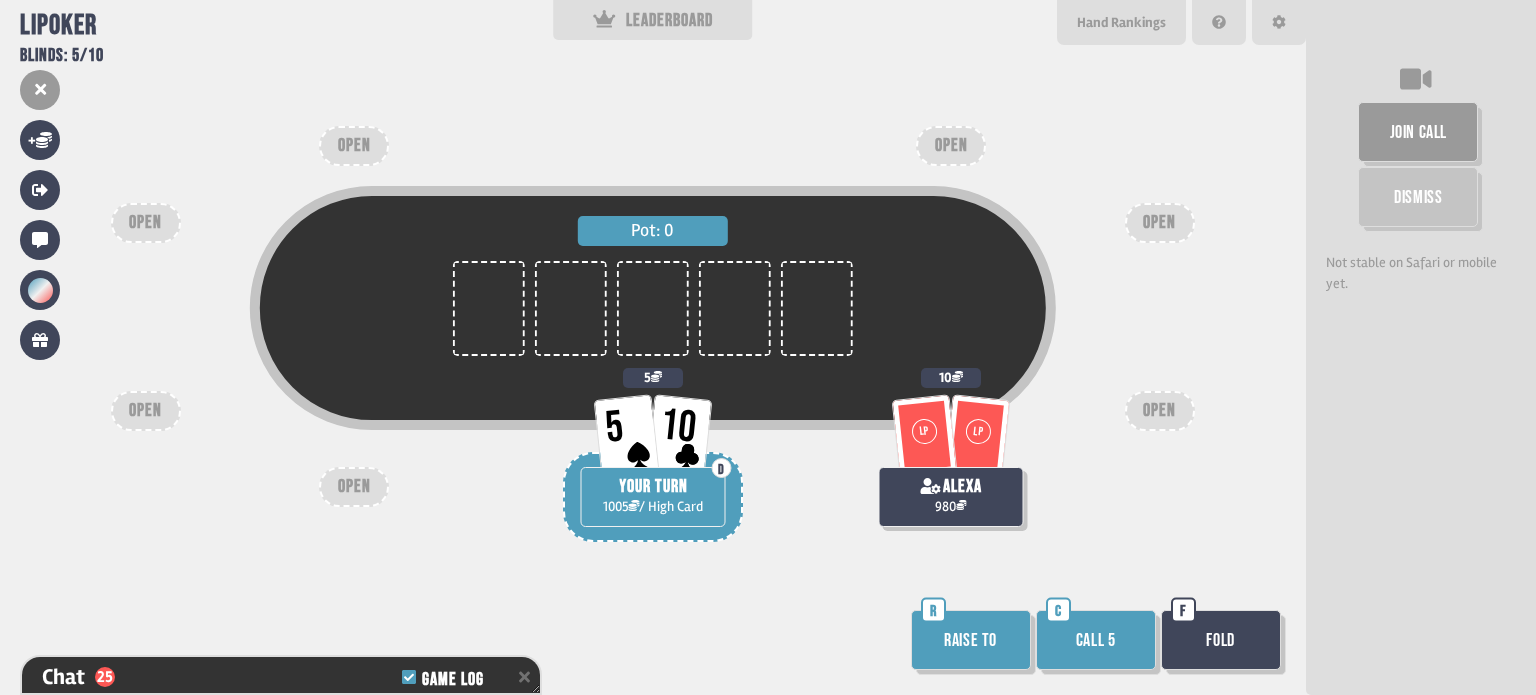 click on "Call 5" at bounding box center [1096, 640] 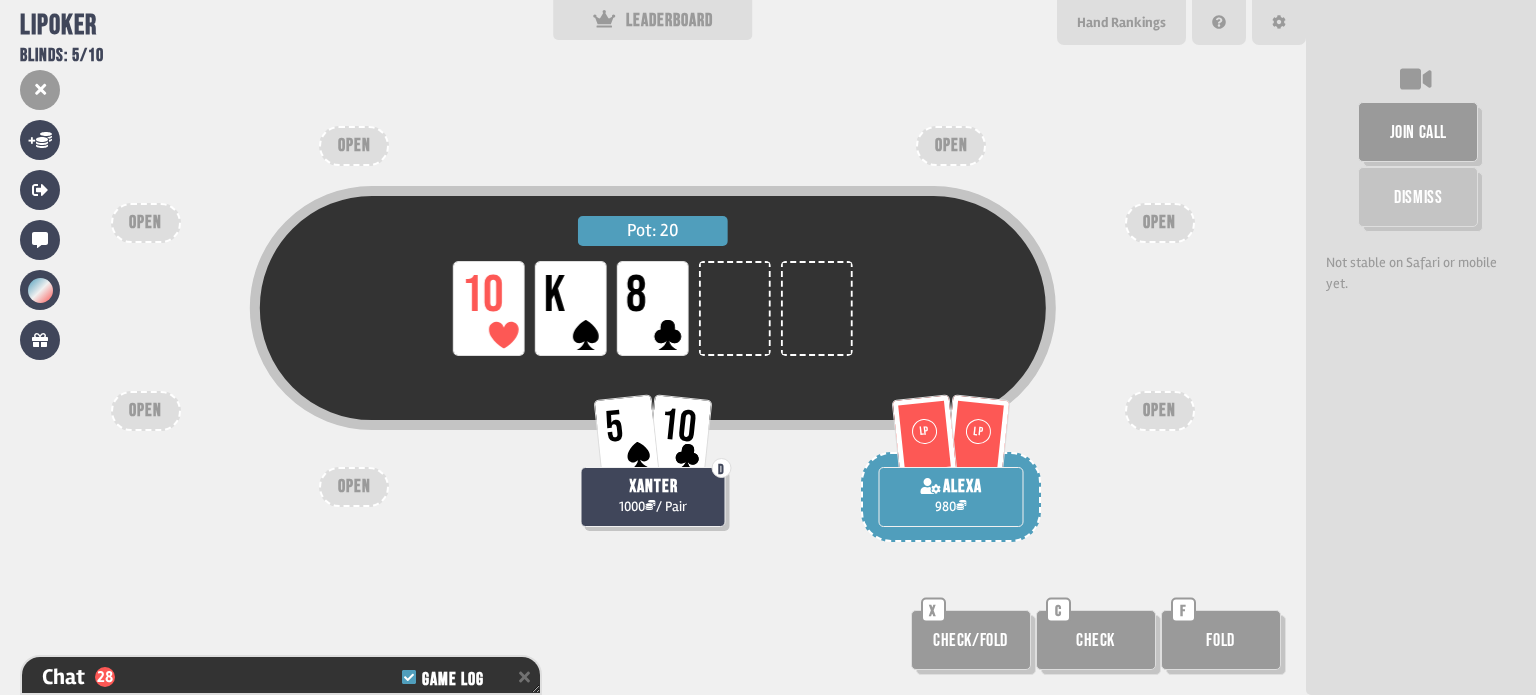 click on "Check" at bounding box center [1096, 640] 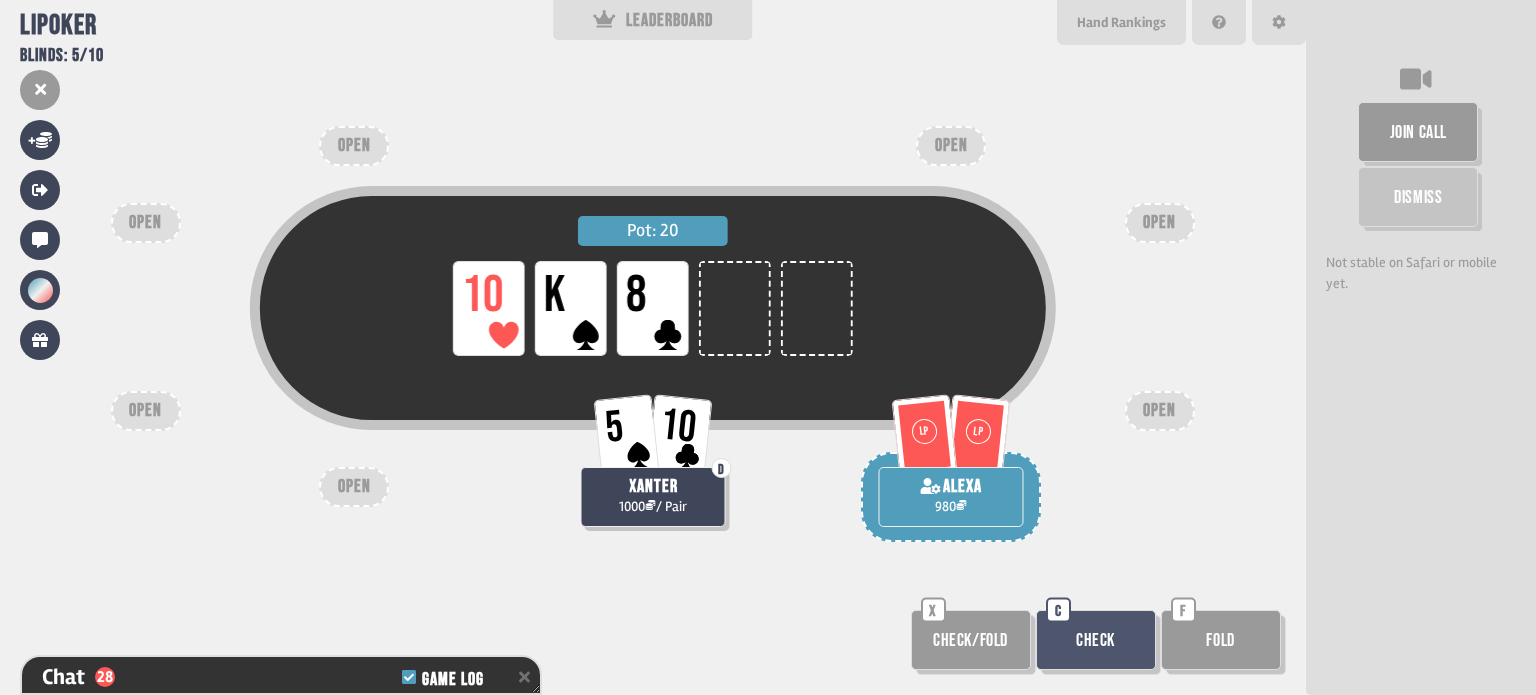 click on "Check" at bounding box center (1096, 640) 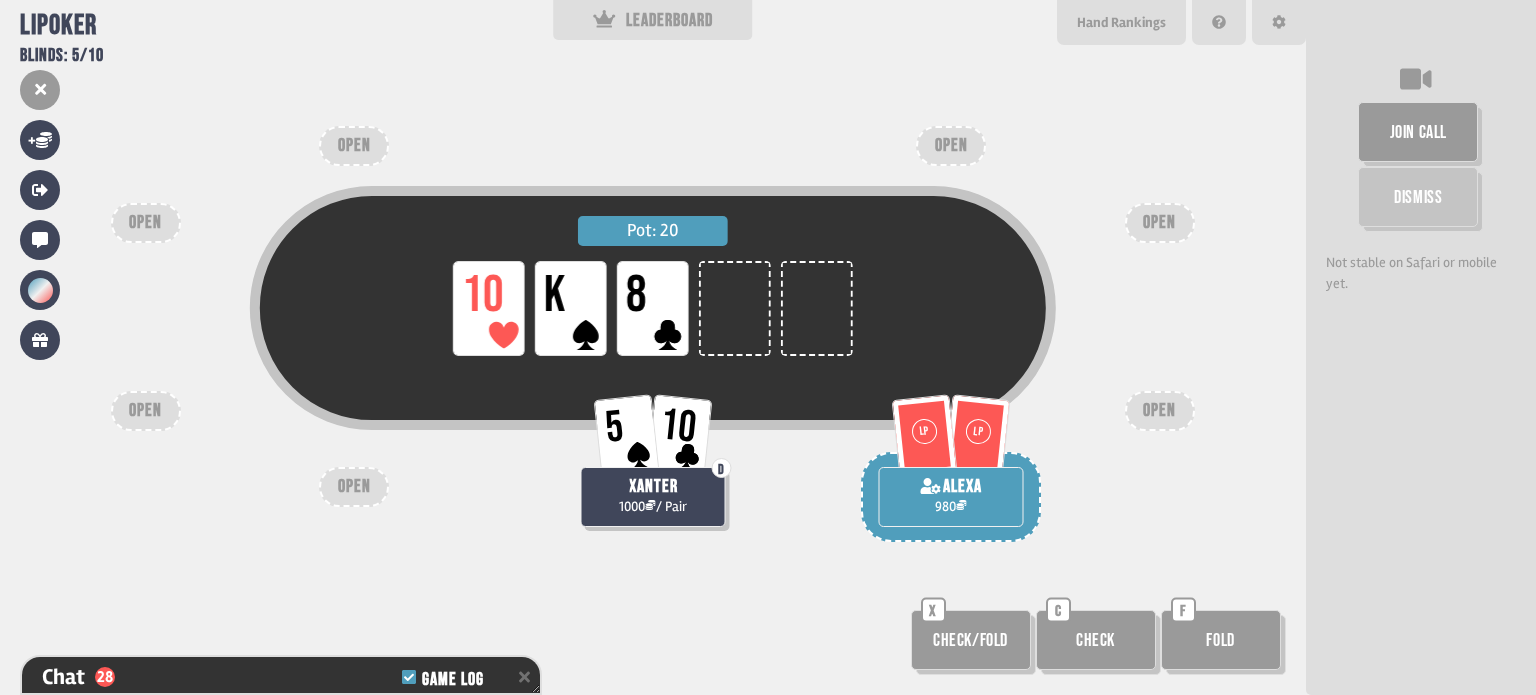 type 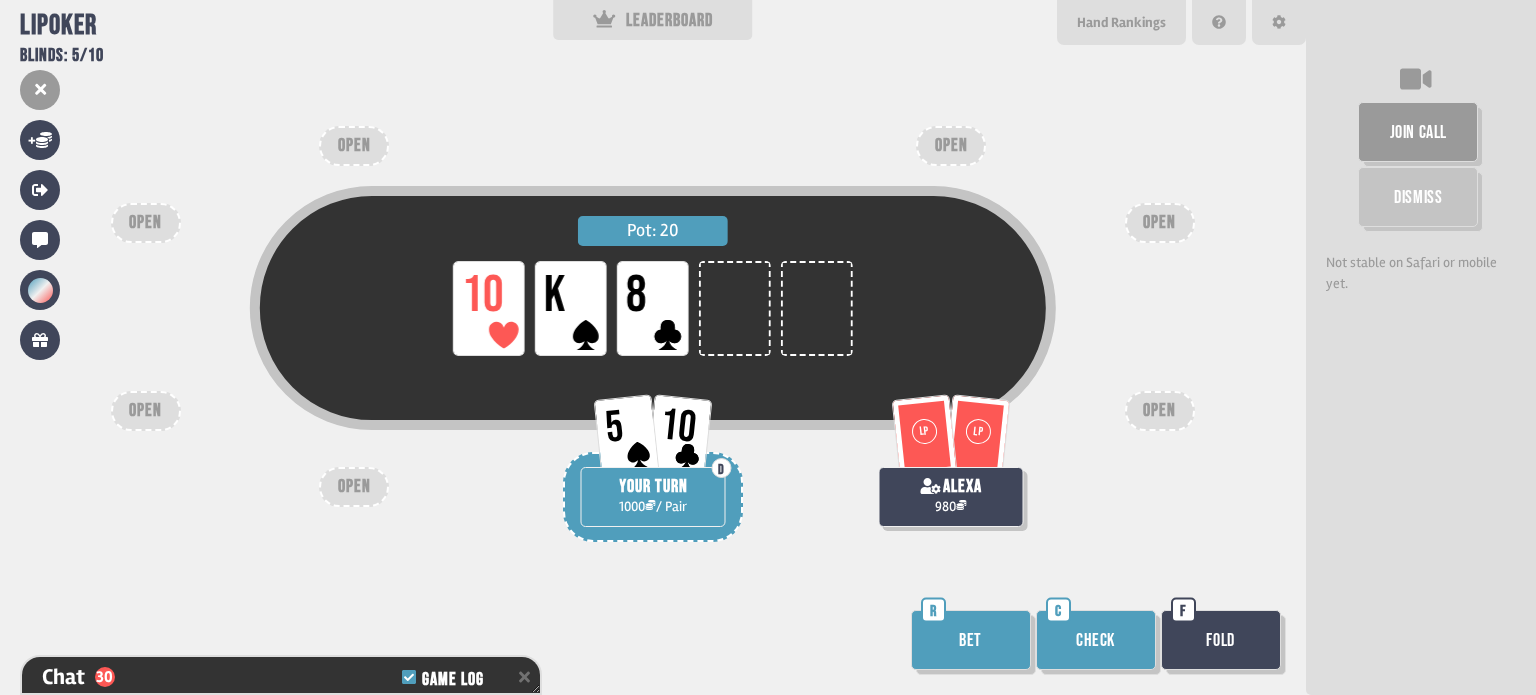 click on "Check" at bounding box center [1096, 640] 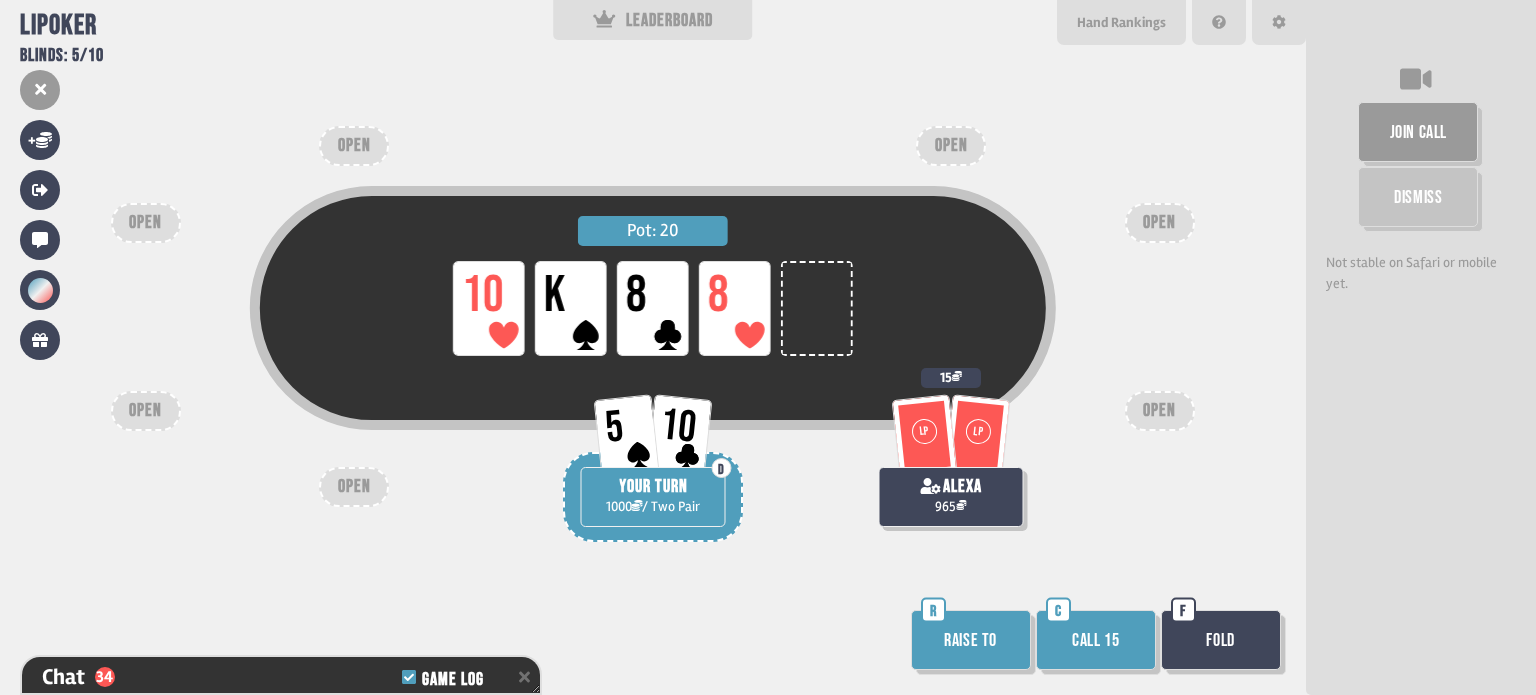 click on "Raise to" at bounding box center (971, 640) 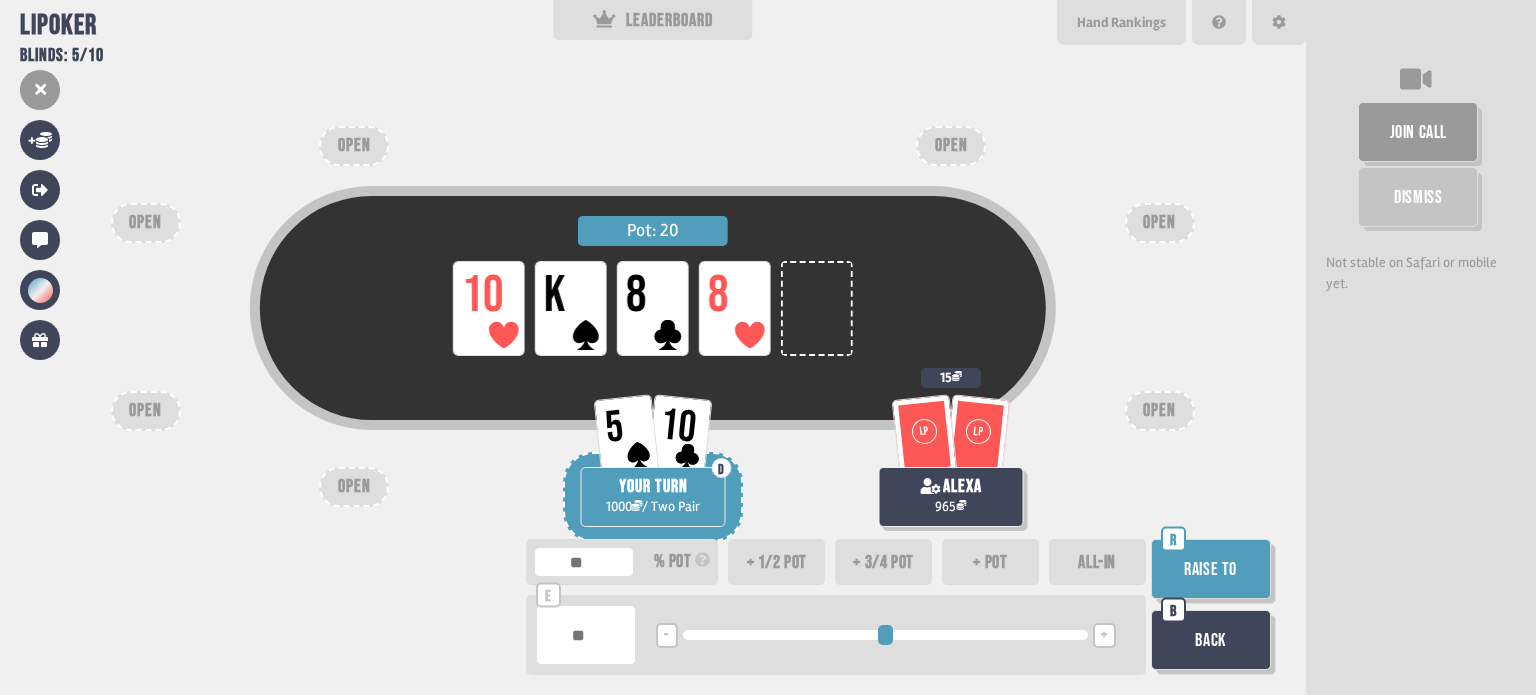 type on "**" 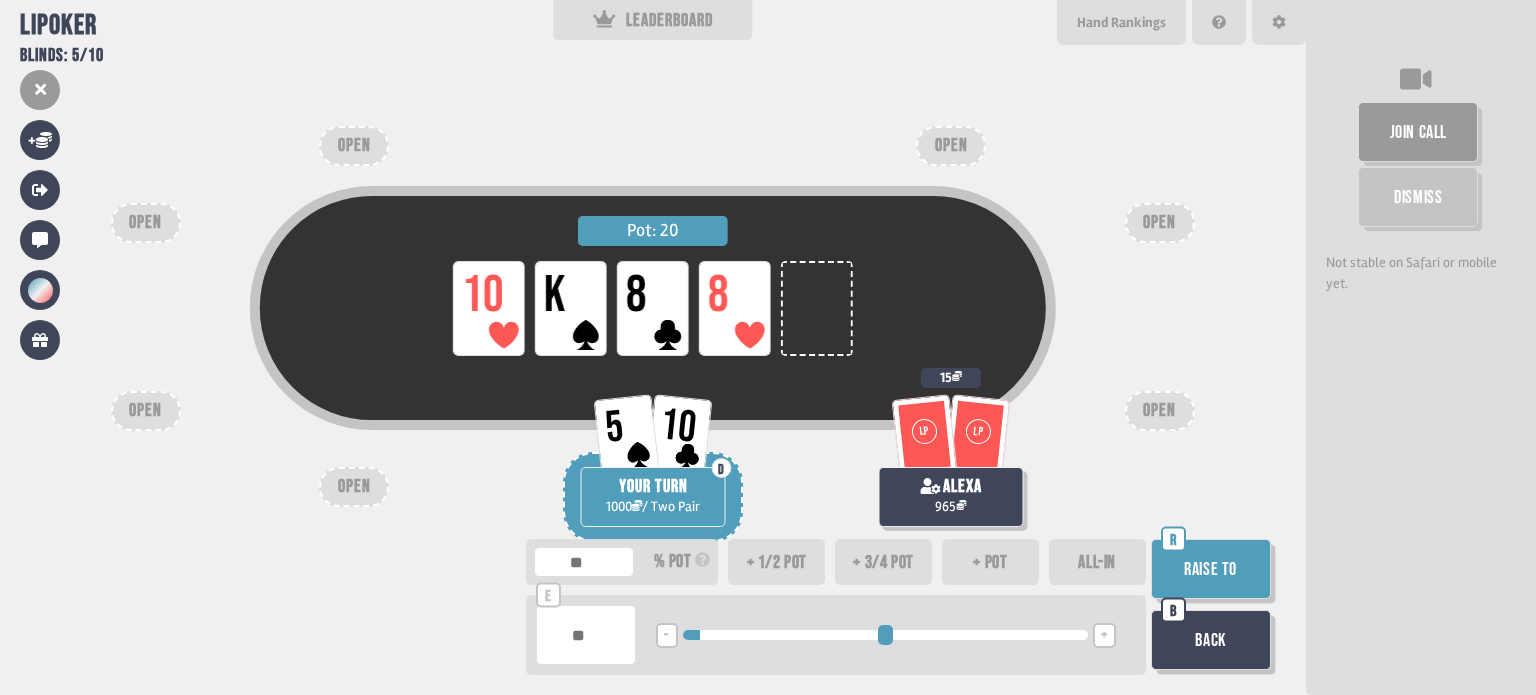 type on "***" 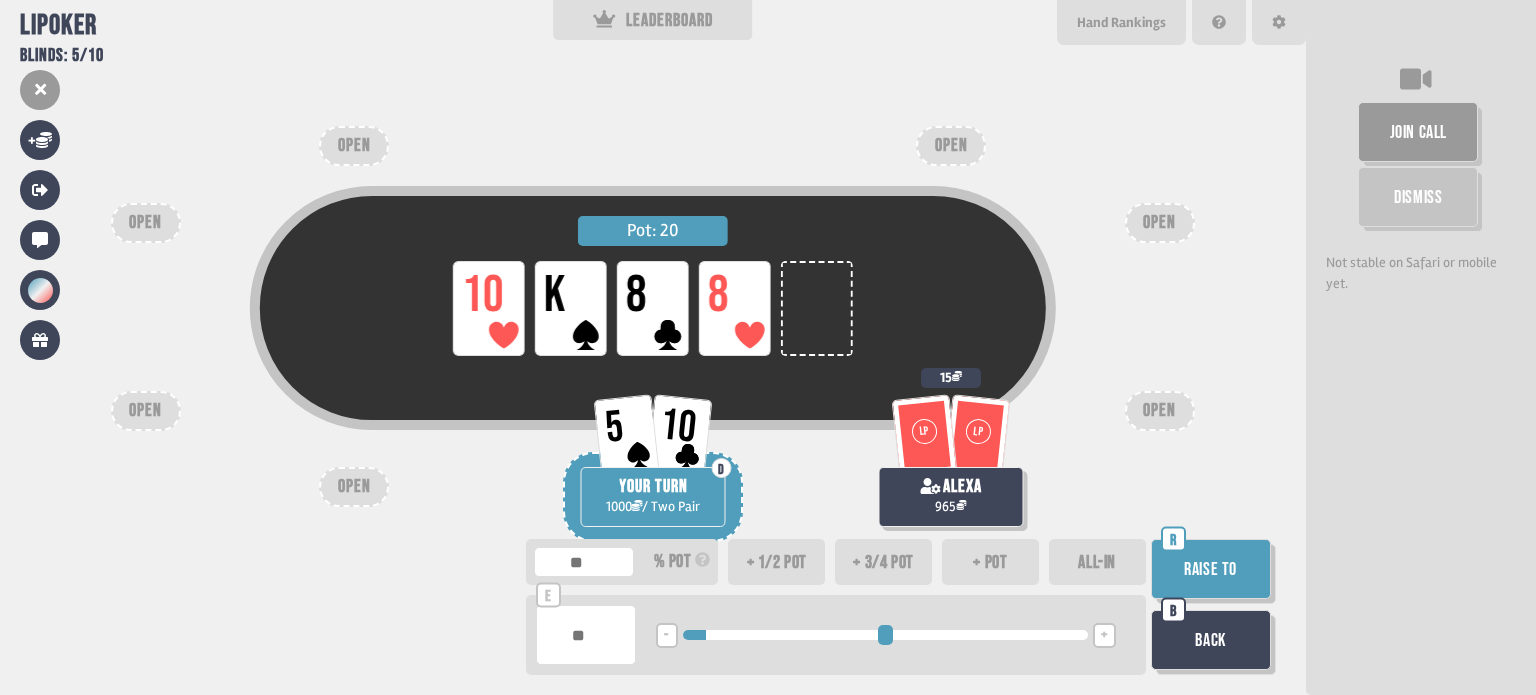 type on "***" 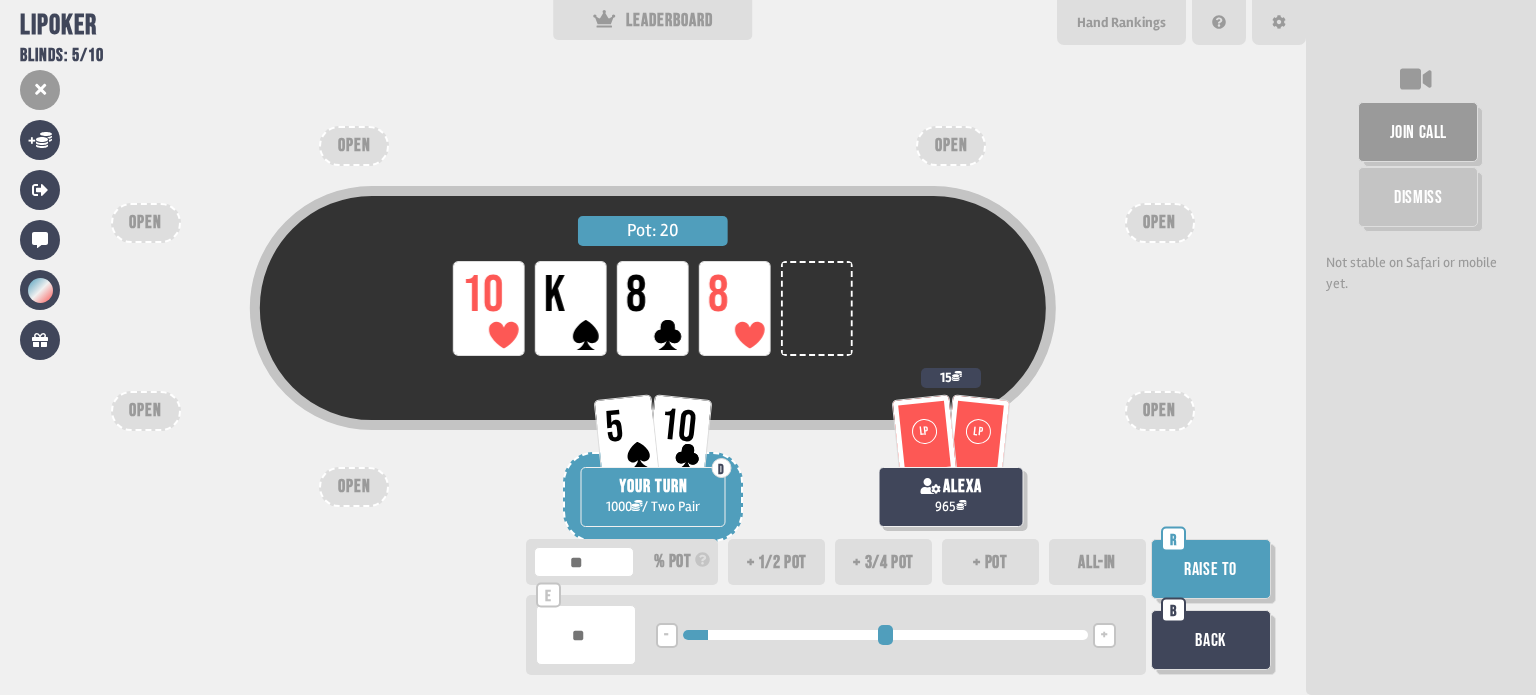 type on "***" 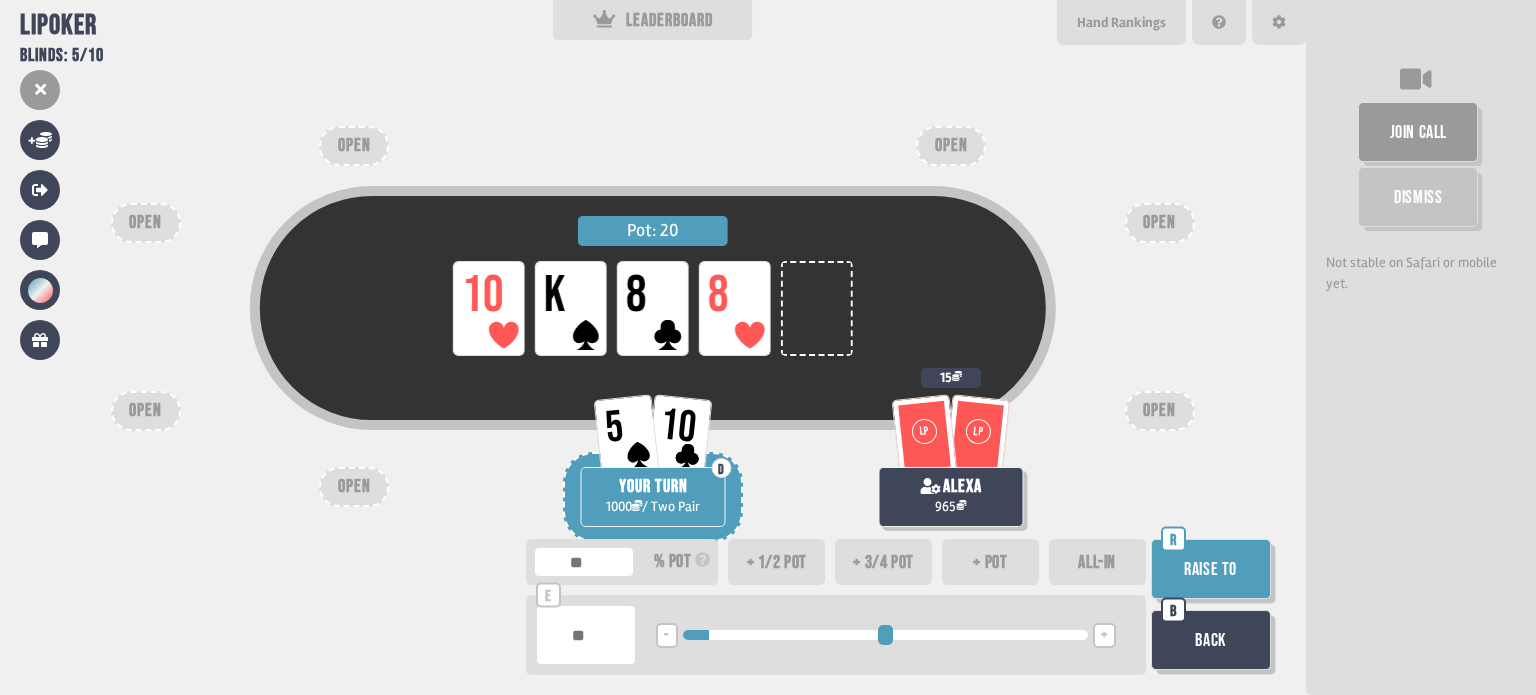 drag, startPoint x: 692, startPoint y: 631, endPoint x: 715, endPoint y: 631, distance: 23 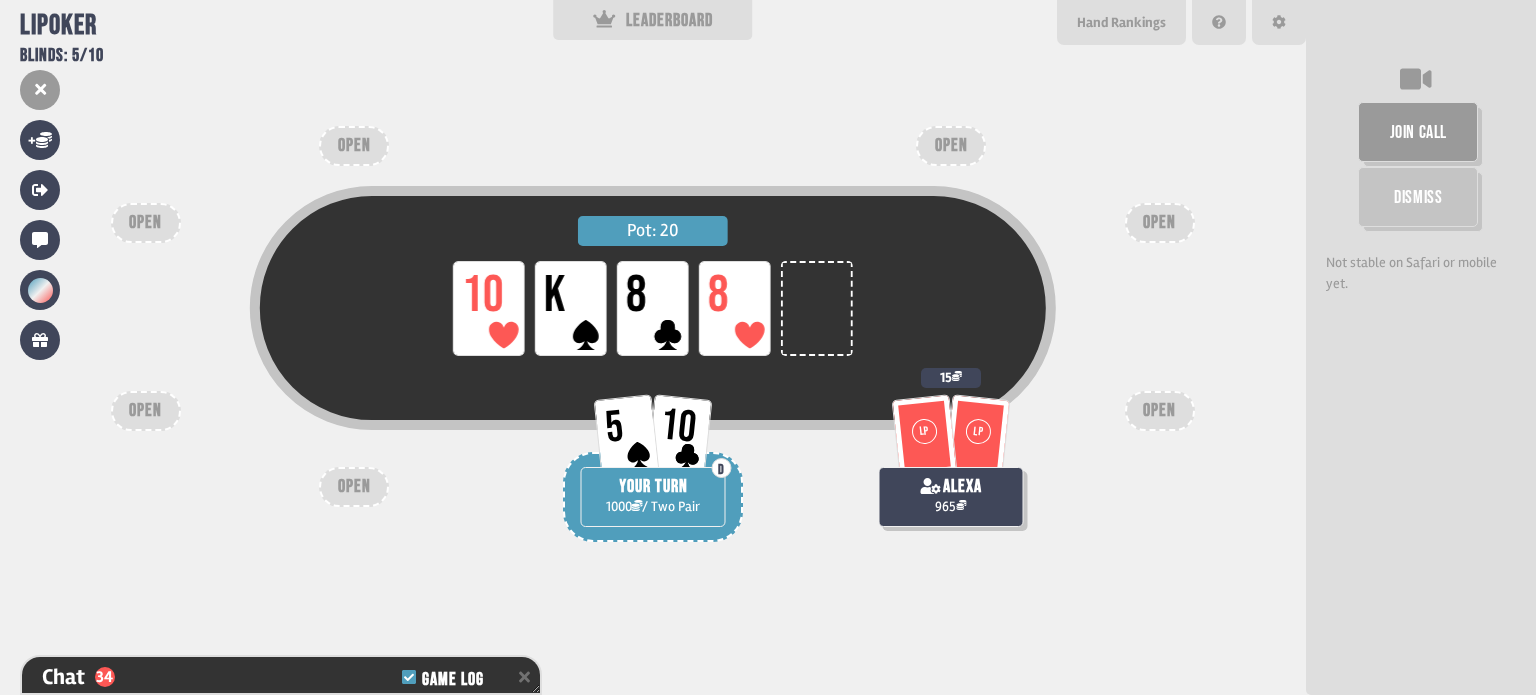 scroll, scrollTop: 1115, scrollLeft: 0, axis: vertical 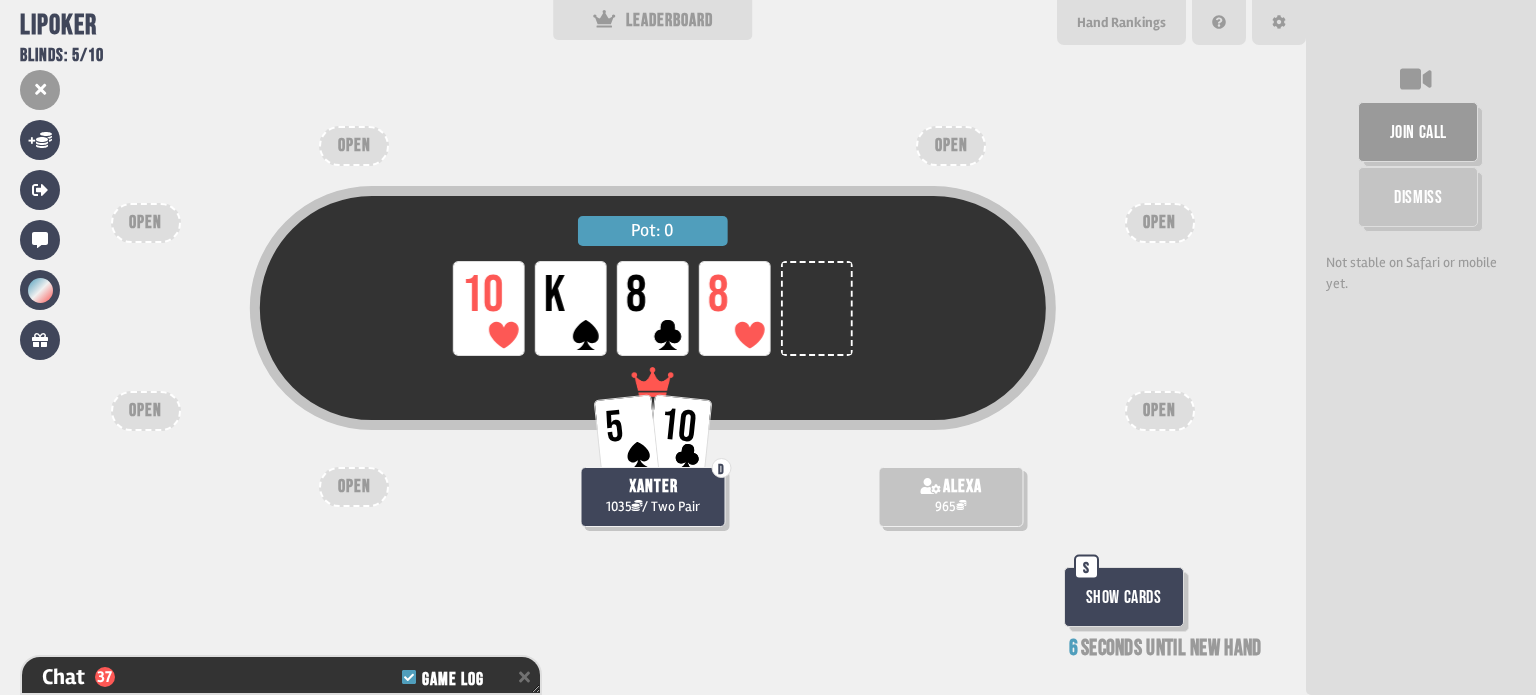 drag, startPoint x: 1124, startPoint y: 604, endPoint x: 712, endPoint y: 676, distance: 418.24396 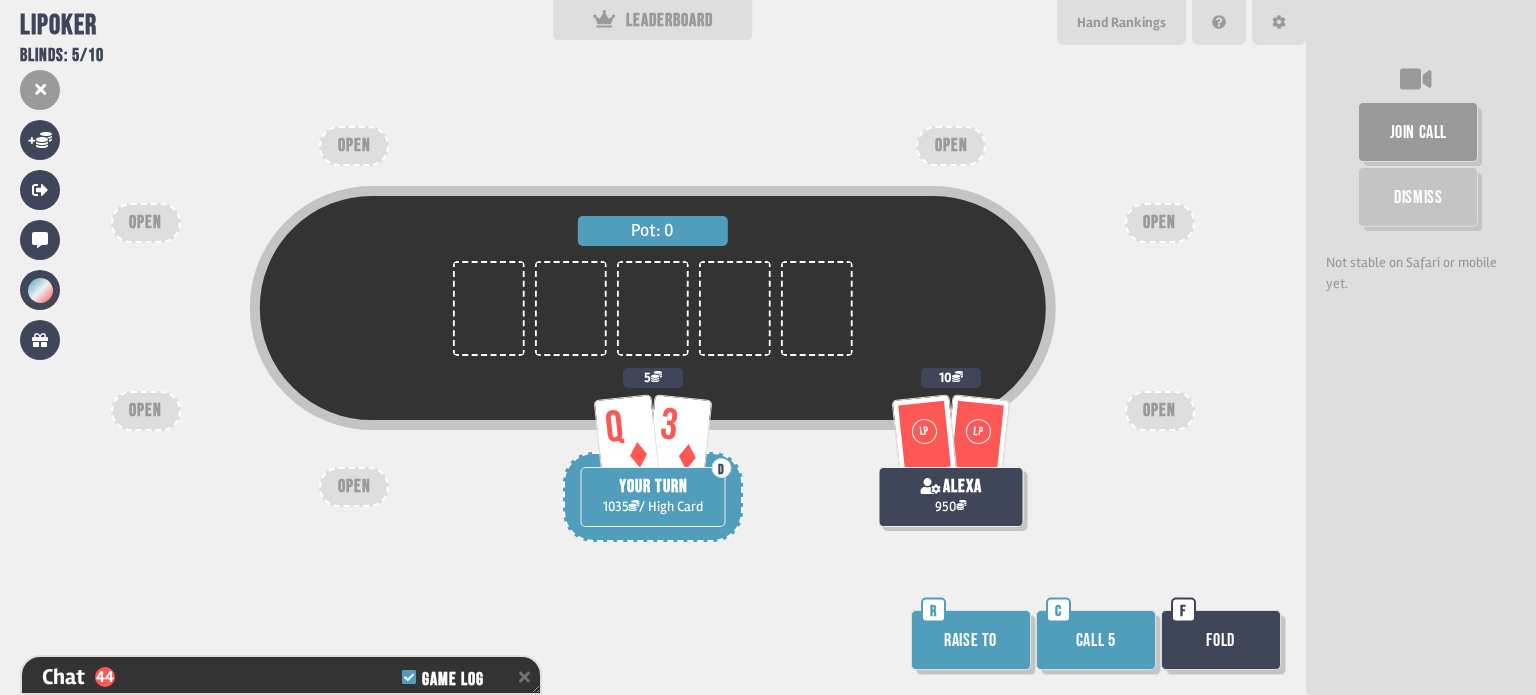 click on "Call 5" at bounding box center (1096, 640) 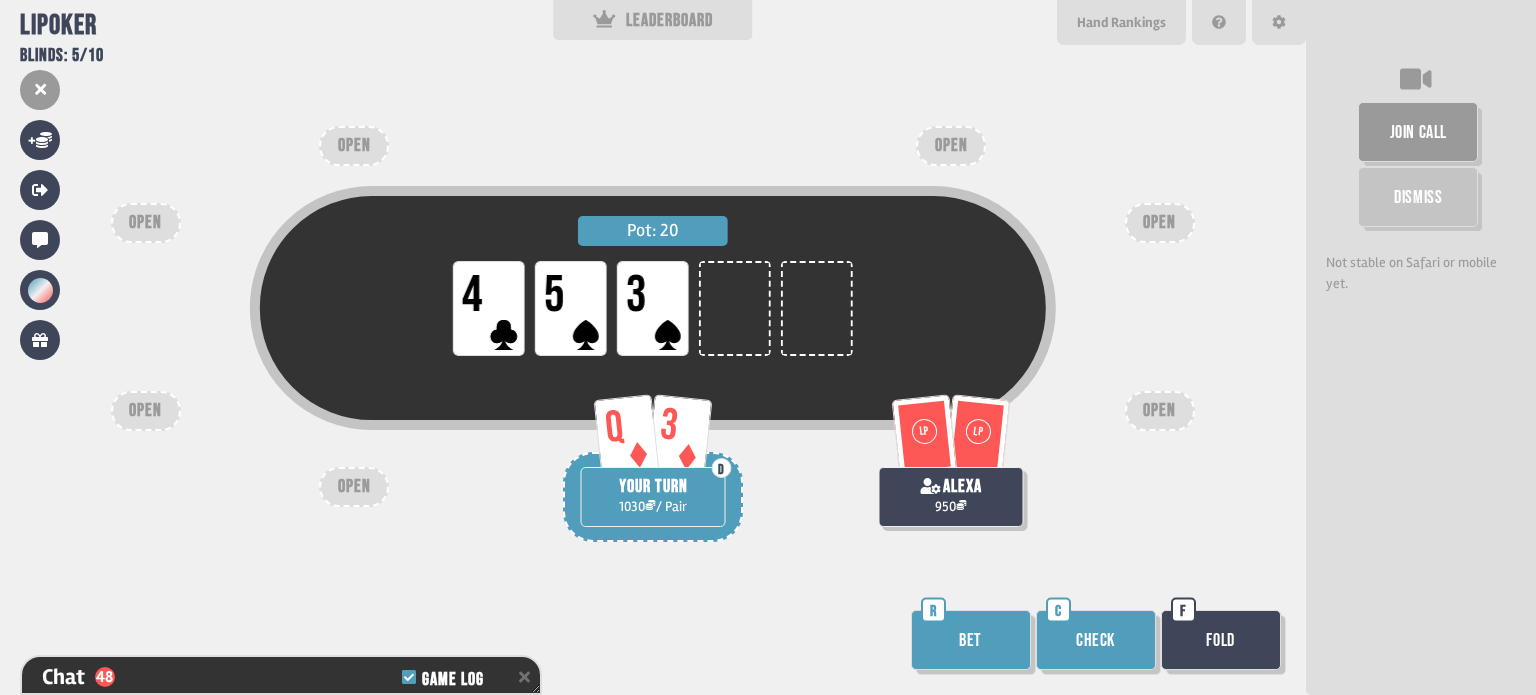 click on "Check" at bounding box center [1096, 640] 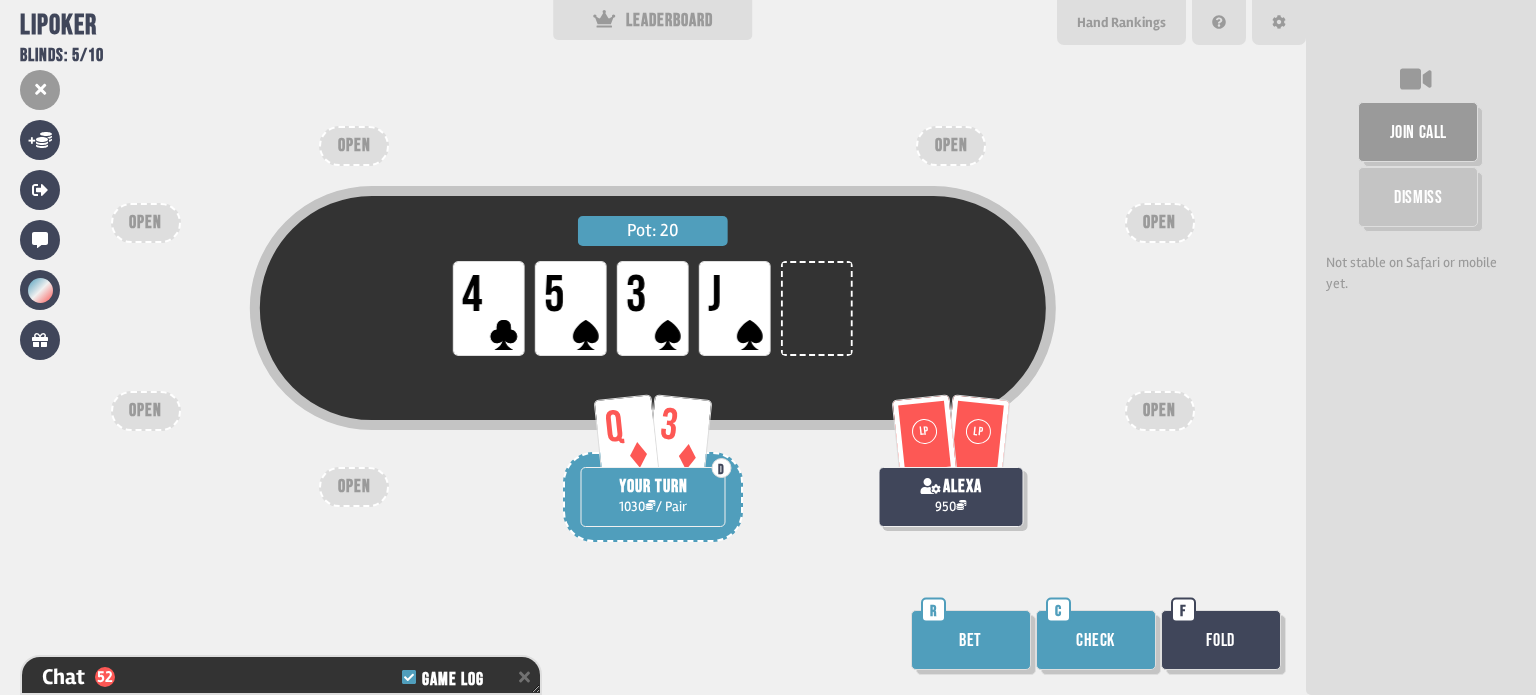 click on "Bet" at bounding box center (971, 640) 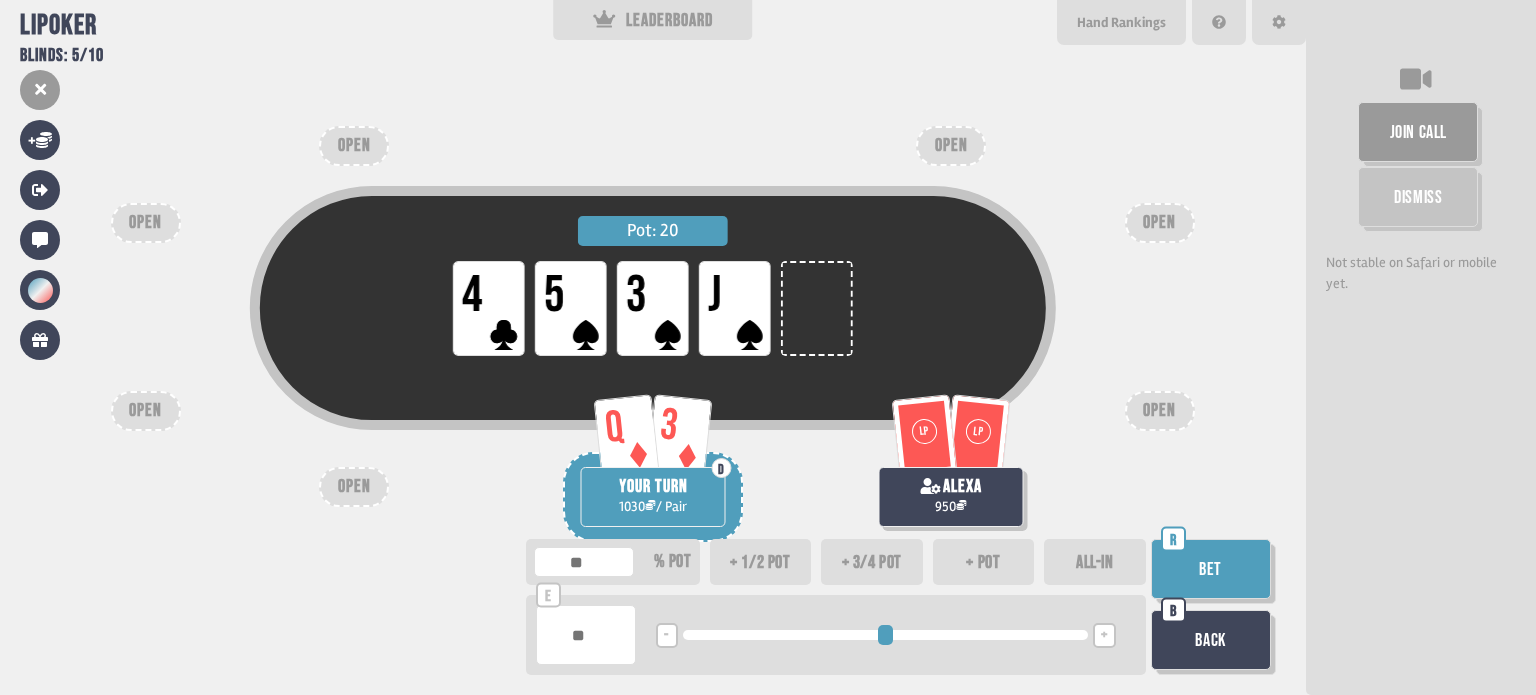 type on "**" 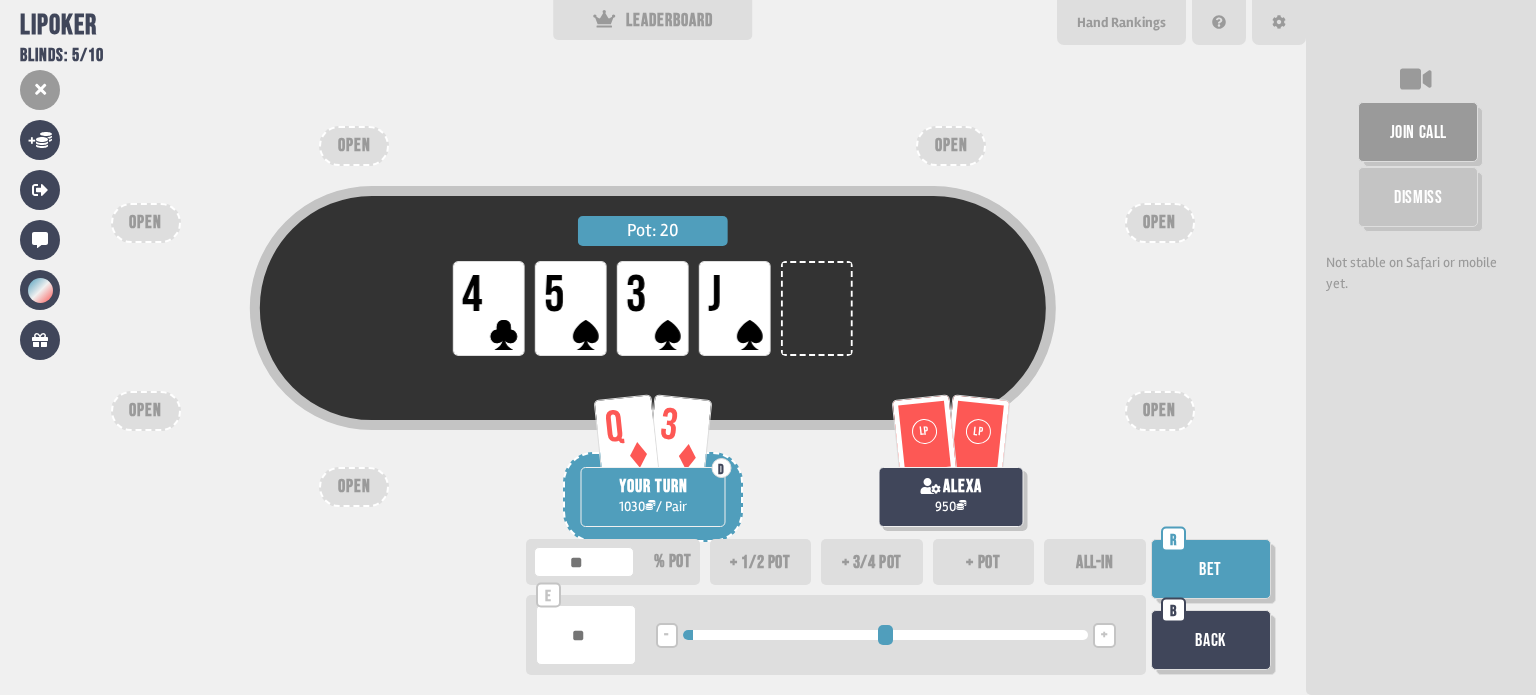 type on "***" 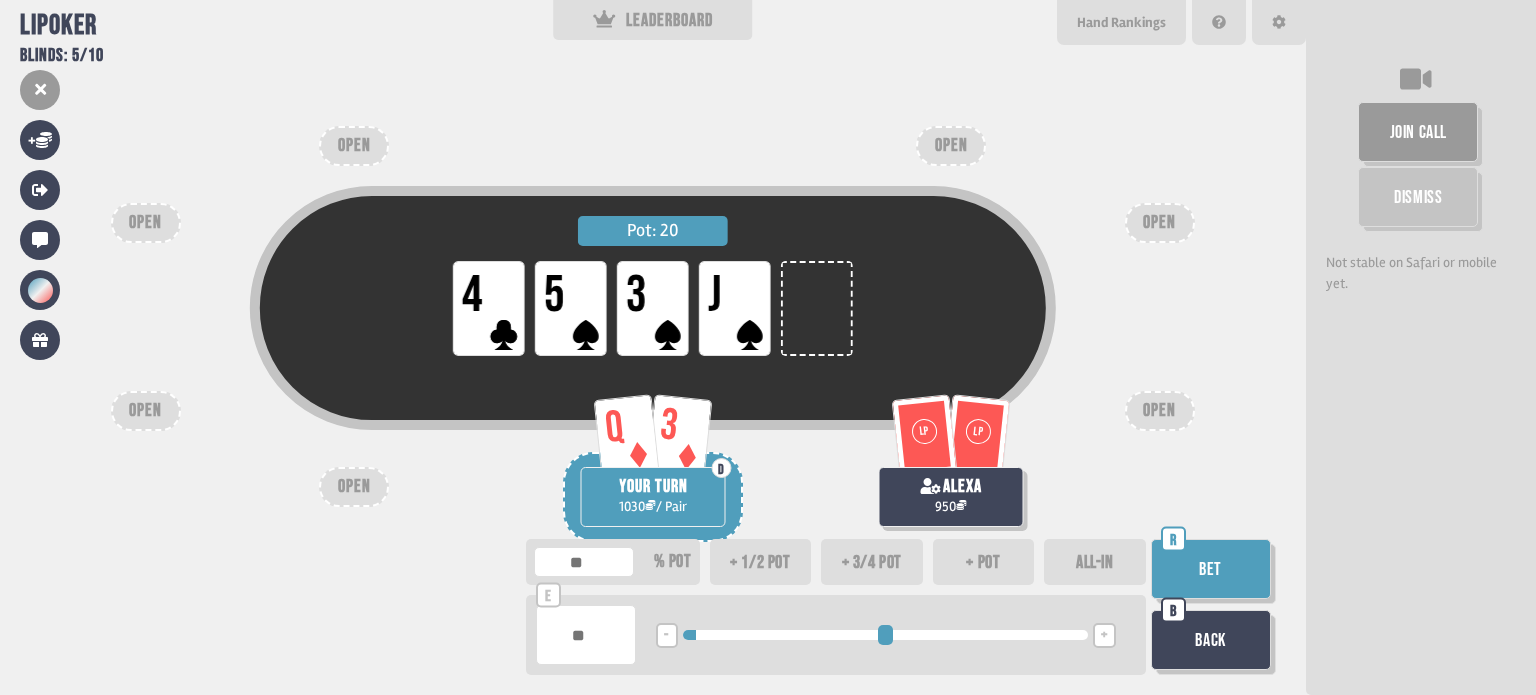 type on "***" 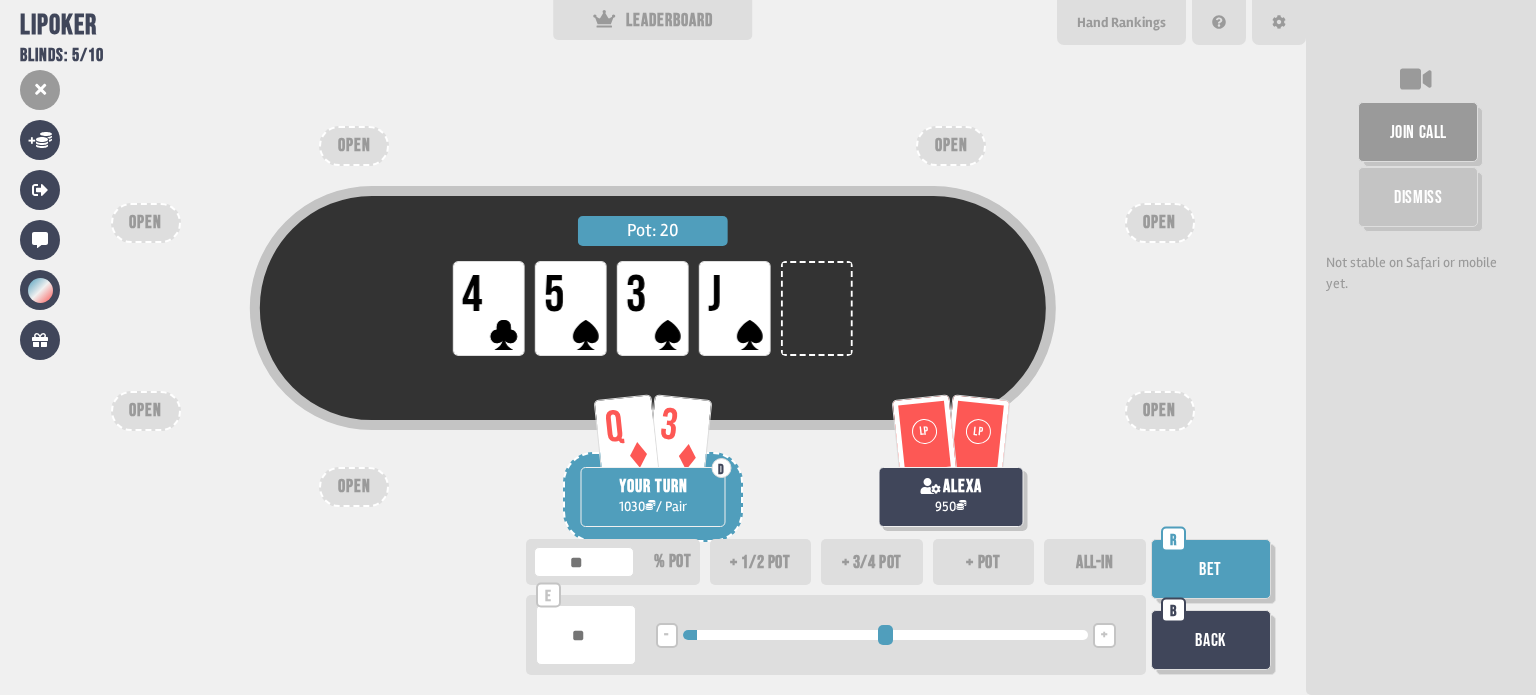 drag, startPoint x: 690, startPoint y: 633, endPoint x: 704, endPoint y: 635, distance: 14.142136 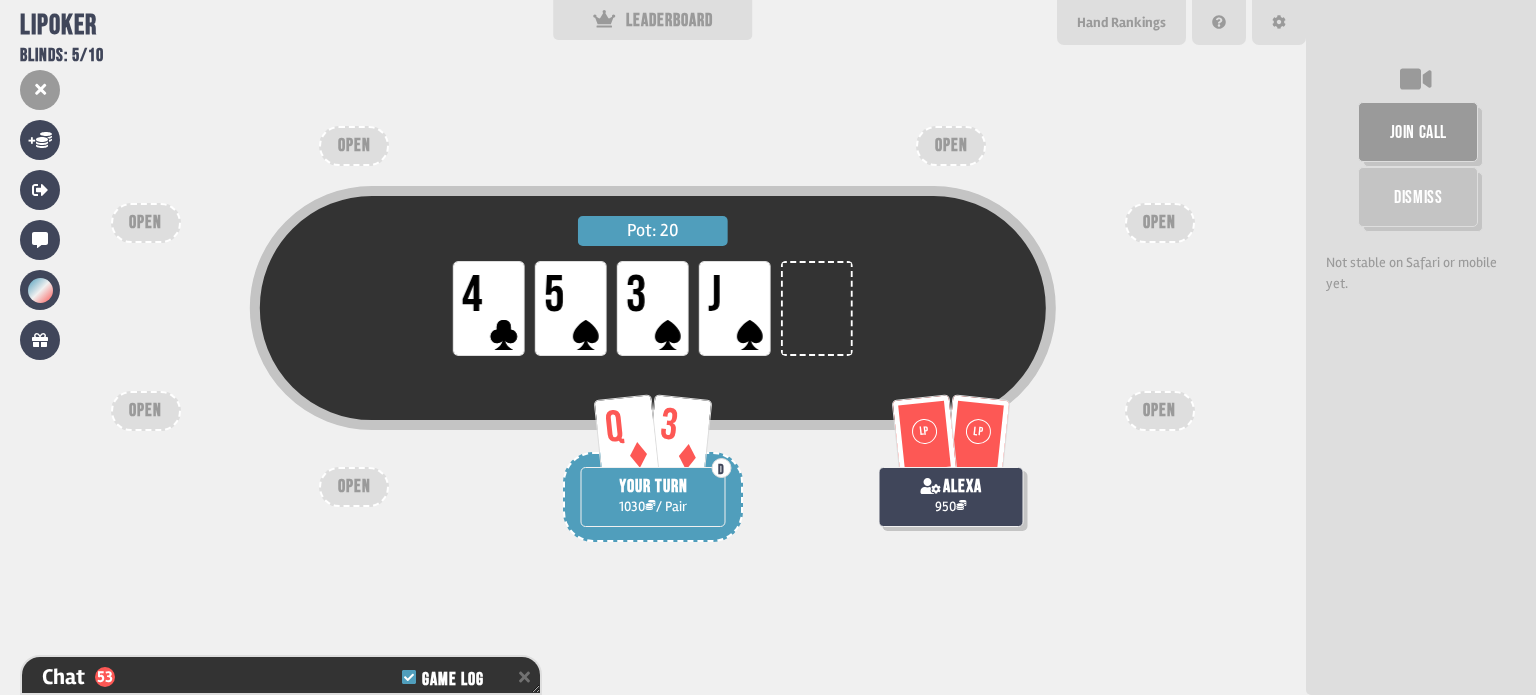 scroll, scrollTop: 1666, scrollLeft: 0, axis: vertical 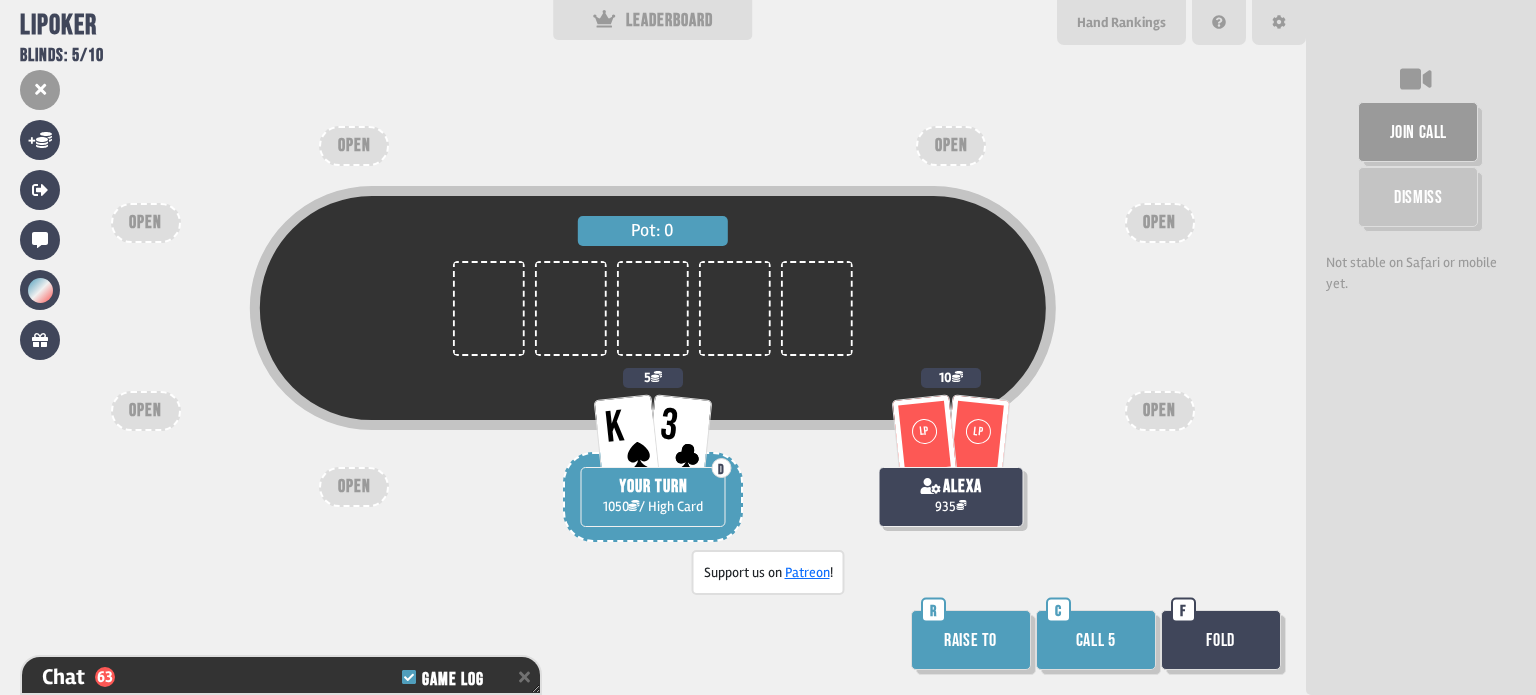click on "Call 5" at bounding box center [1096, 640] 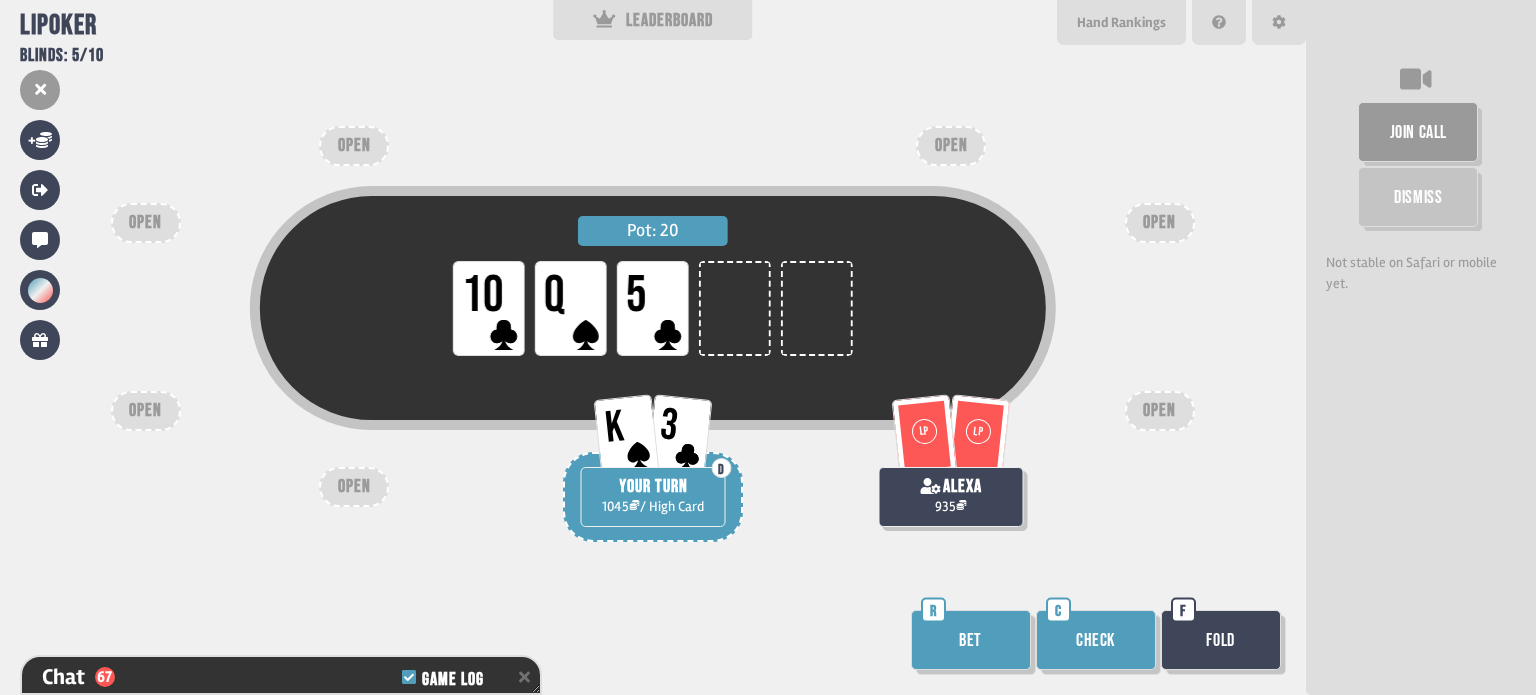 click on "Check" at bounding box center [1096, 640] 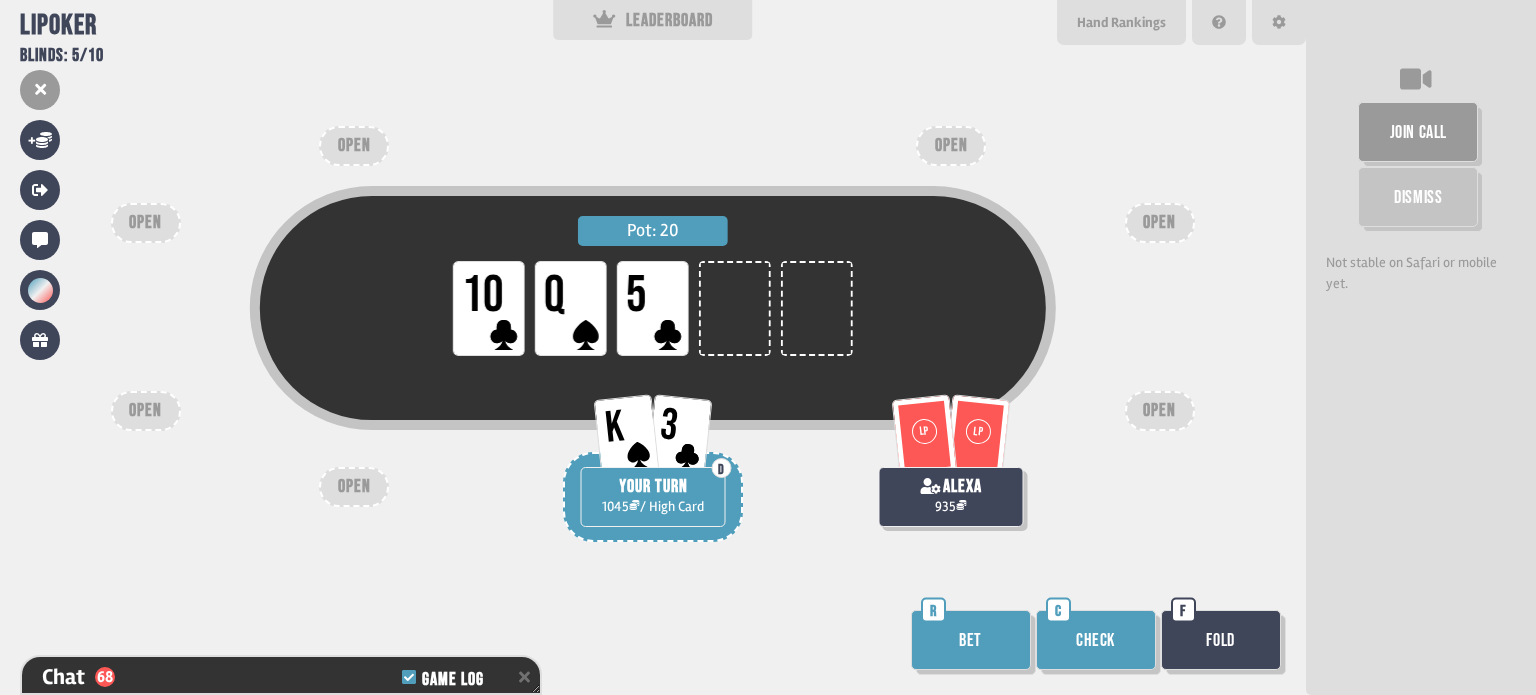click on "Check" at bounding box center (1096, 640) 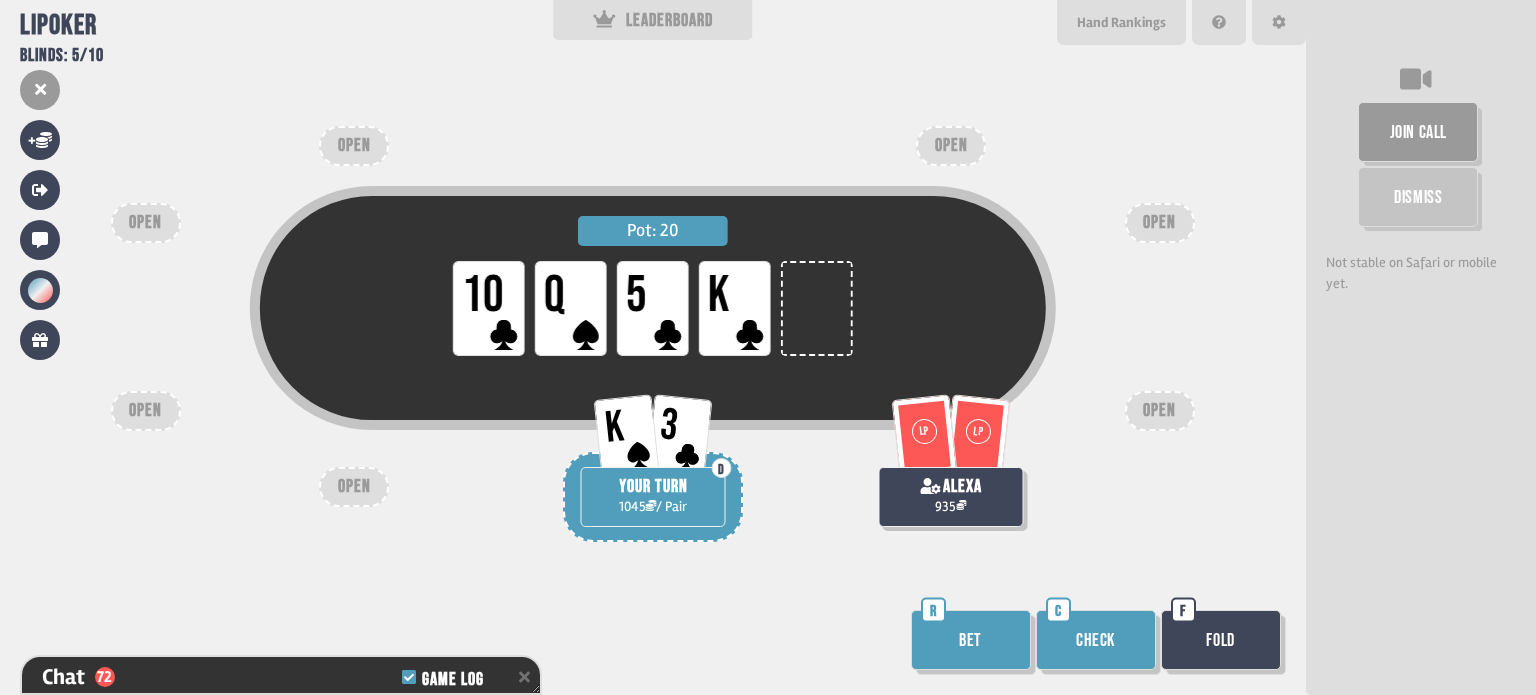 click on "Bet" at bounding box center [971, 640] 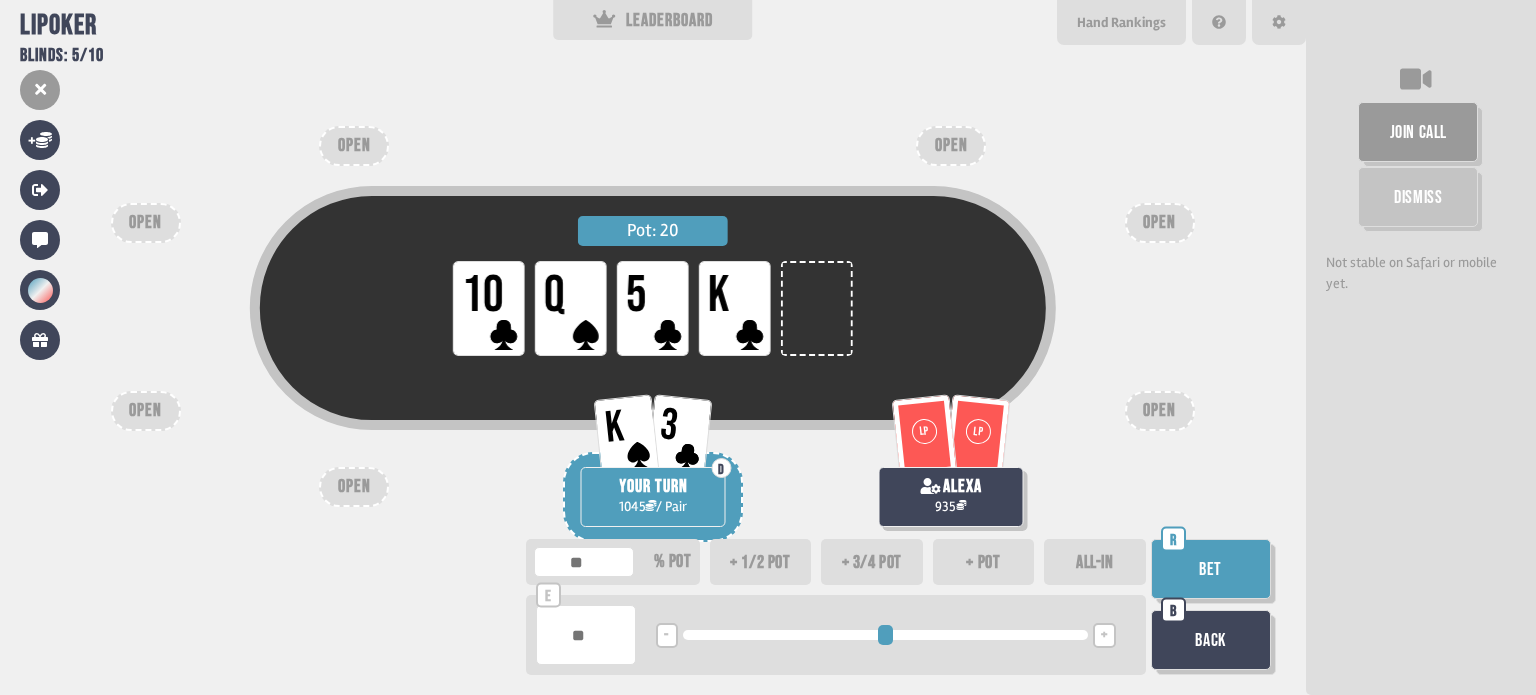 click on "+ 1/2 pot" at bounding box center (761, 562) 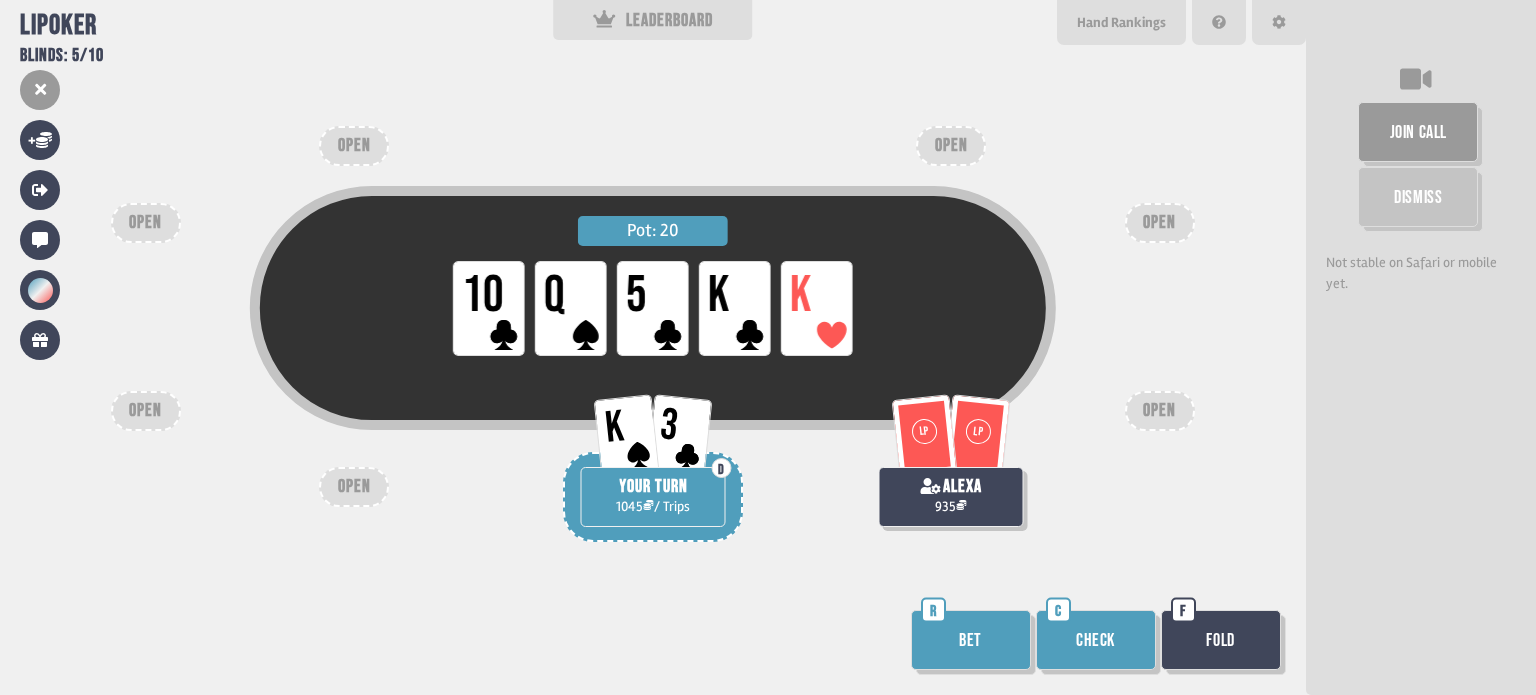 click on "Check" at bounding box center [1096, 640] 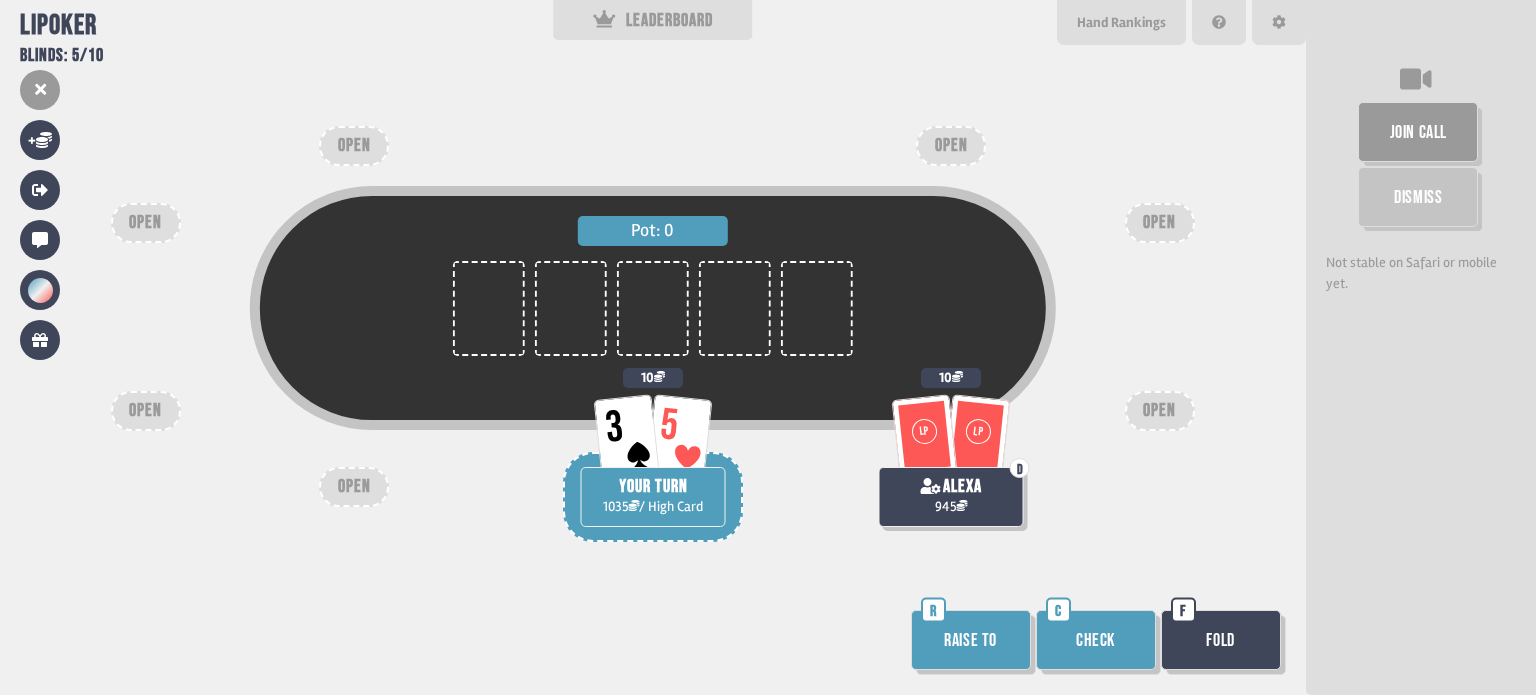click on "Fold" at bounding box center (1221, 640) 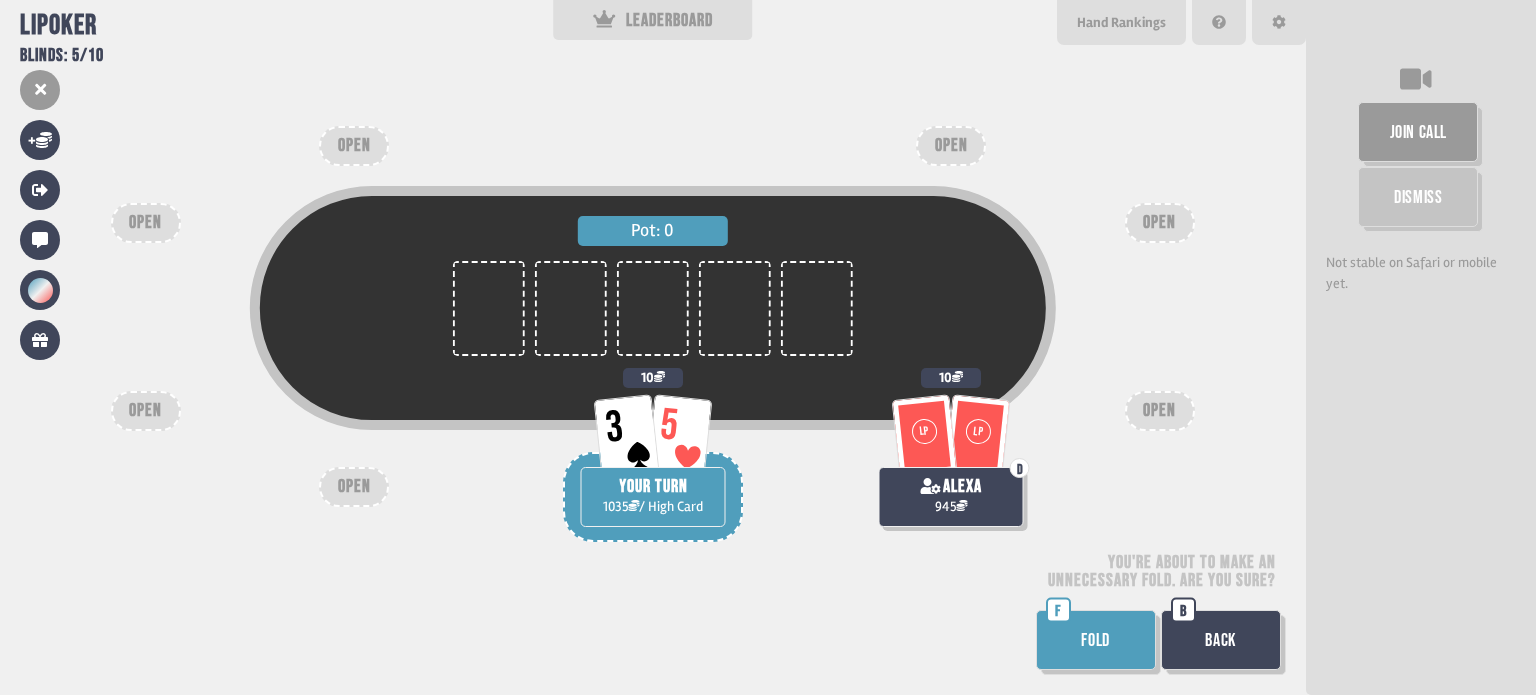 click on "FOLD" at bounding box center [1096, 640] 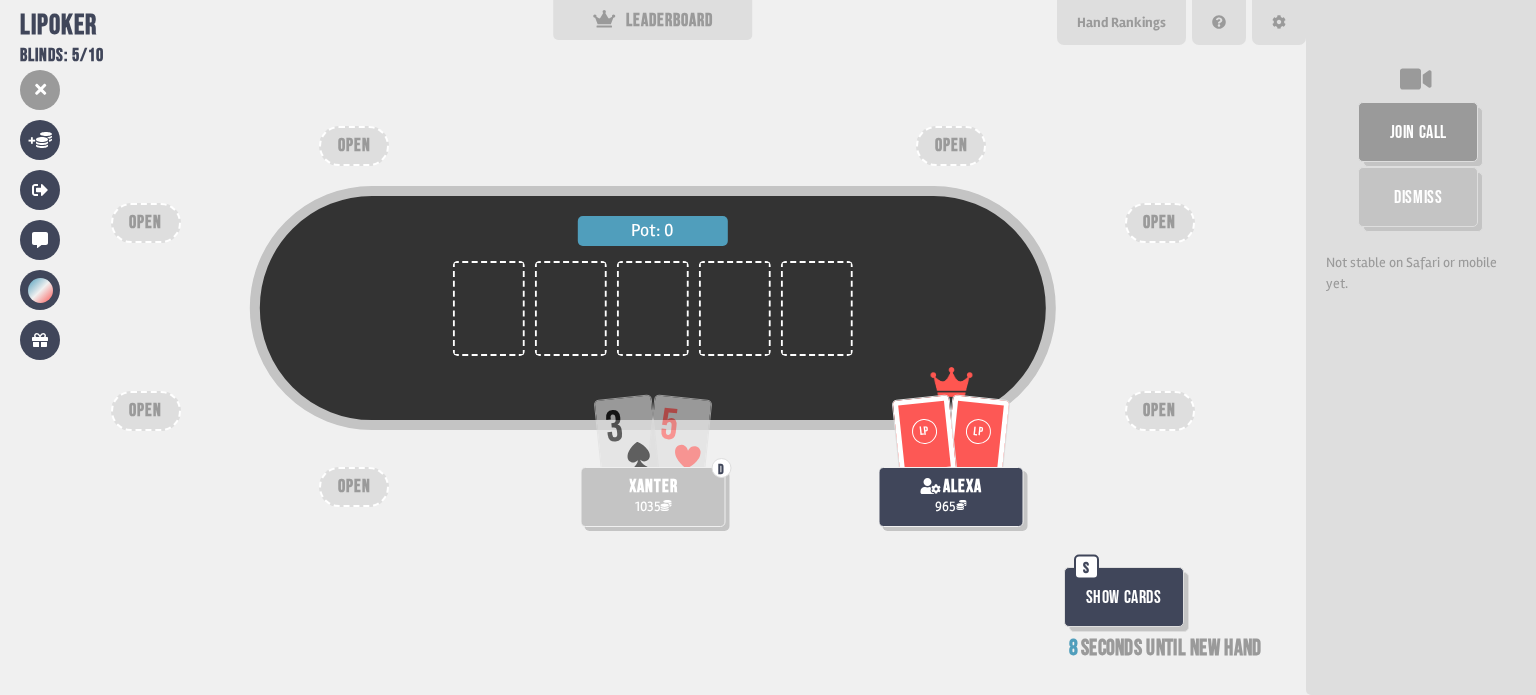 scroll, scrollTop: 98, scrollLeft: 0, axis: vertical 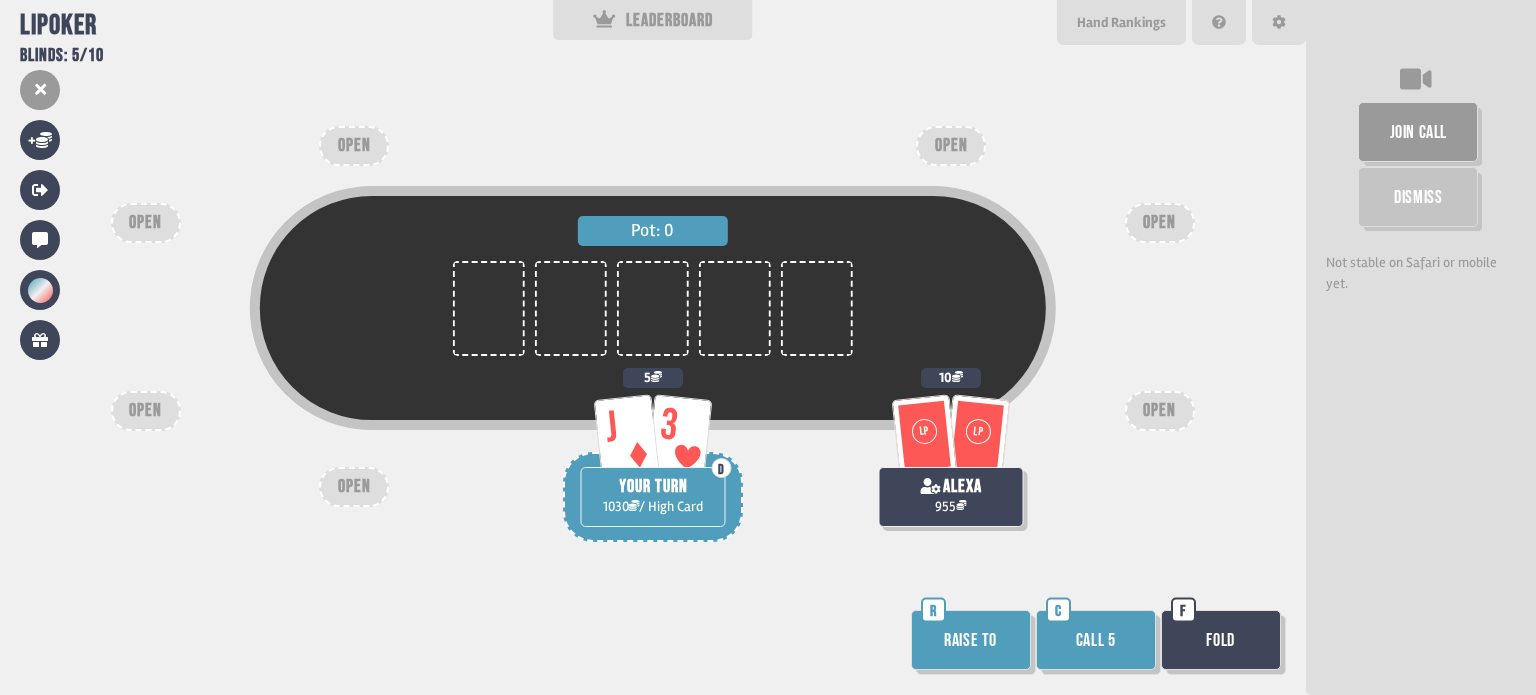 click on "Call 5" at bounding box center [1096, 640] 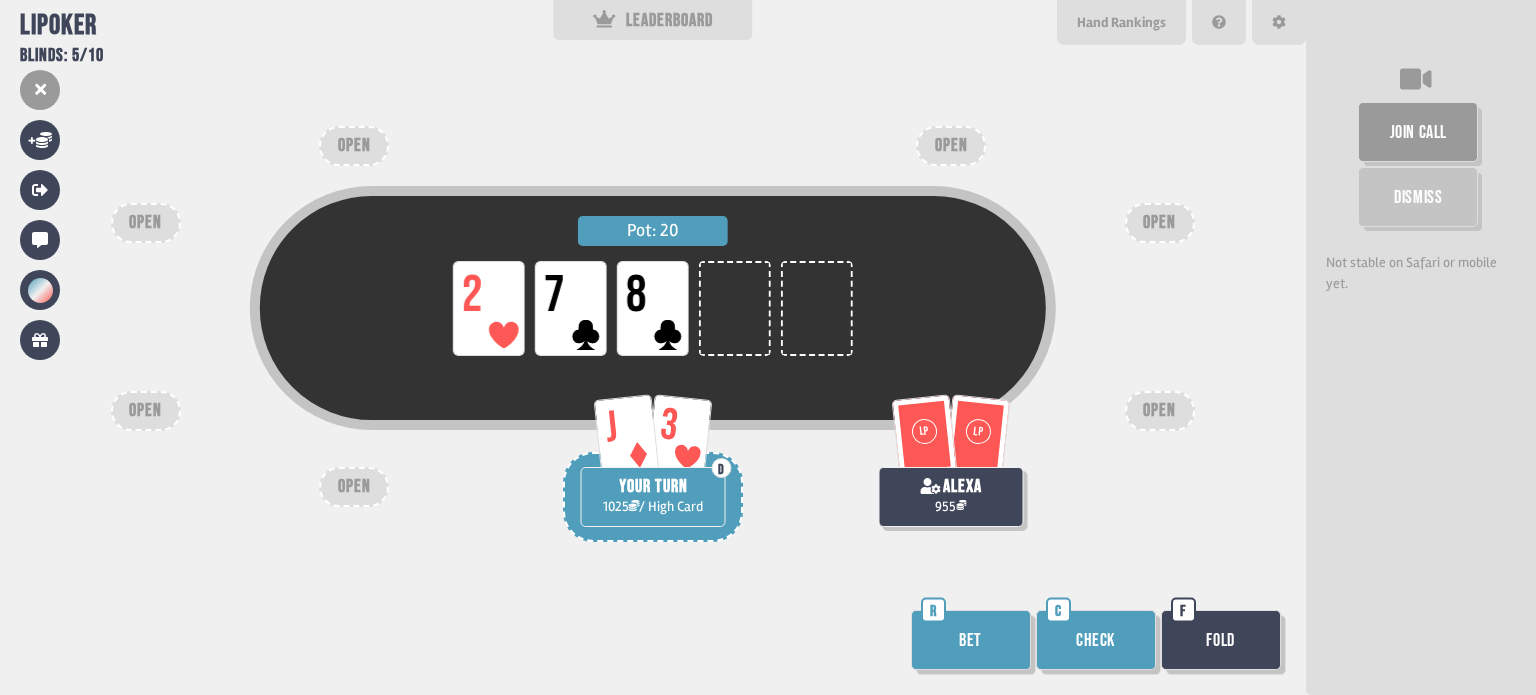 click on "Check" at bounding box center [1096, 640] 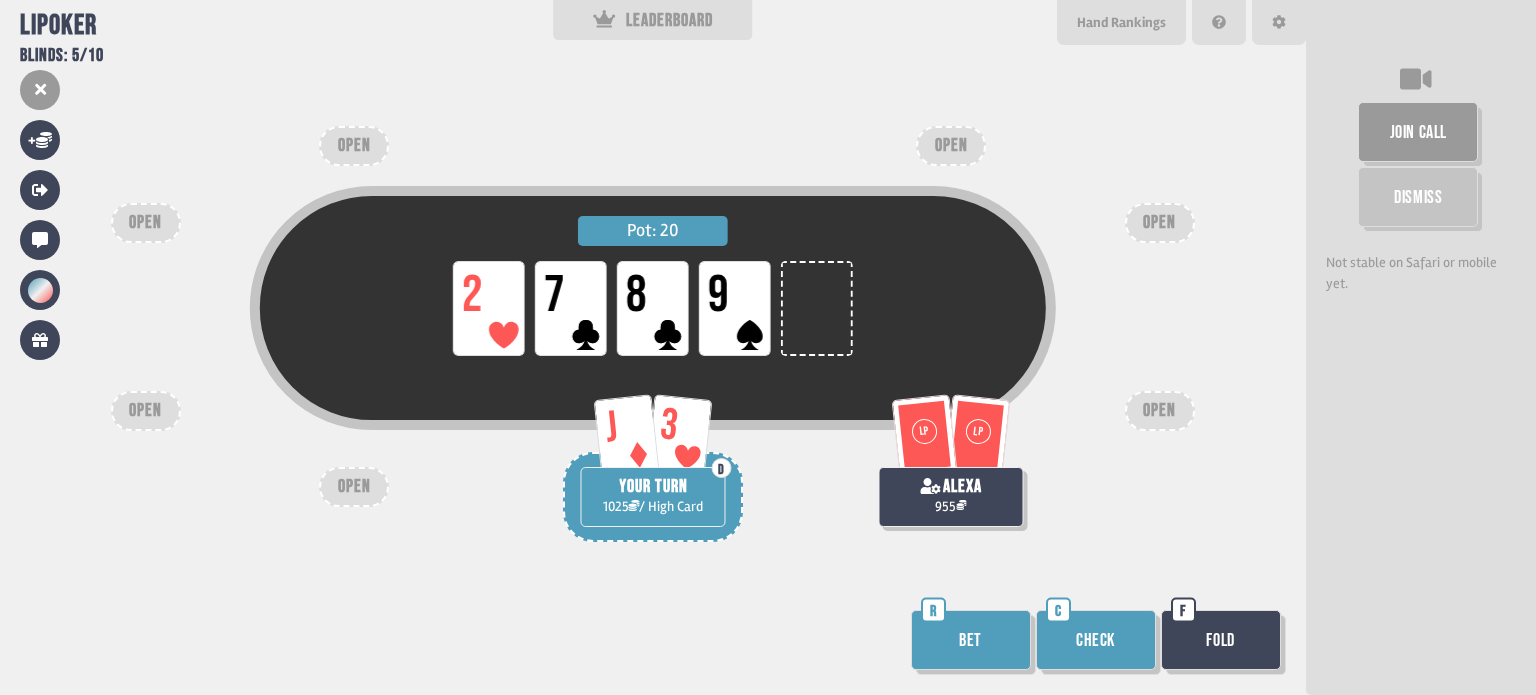 click on "Check" at bounding box center (1096, 640) 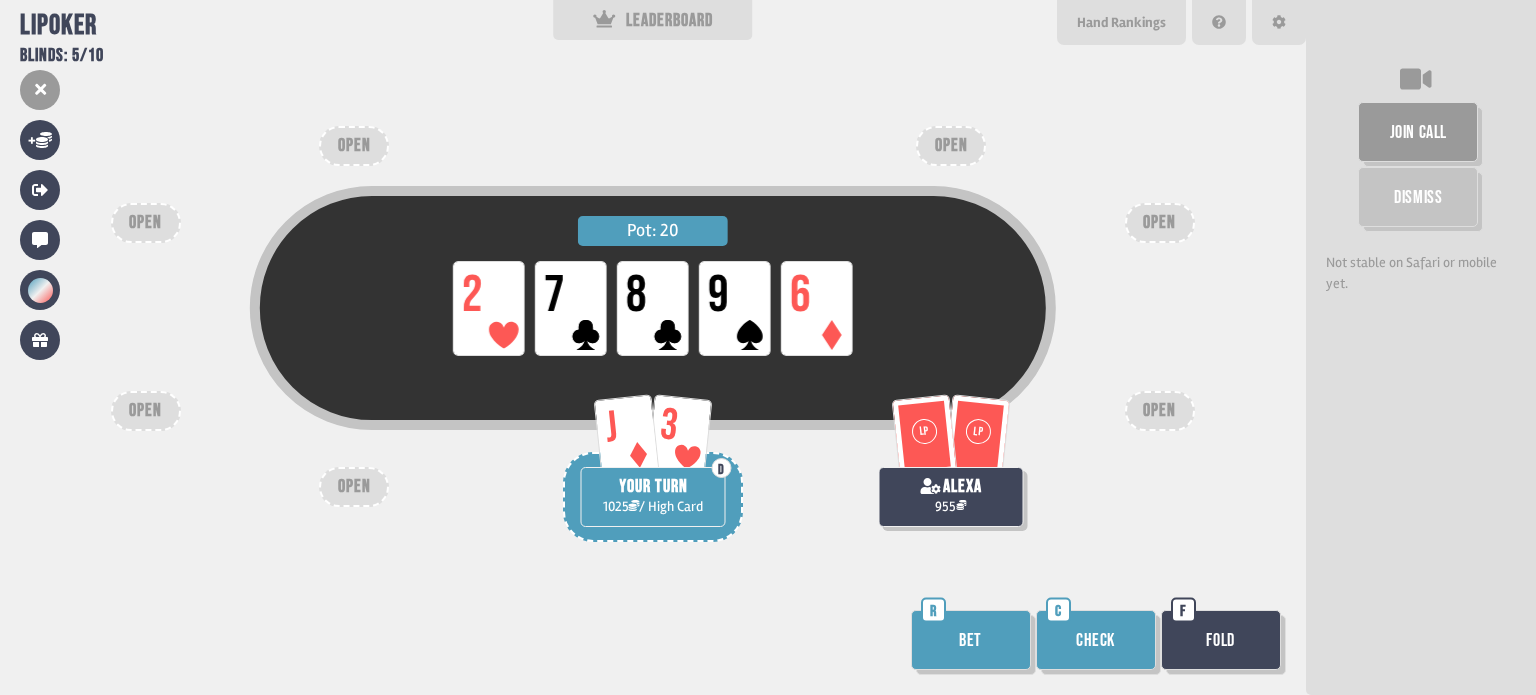 click on "Check" at bounding box center [1096, 640] 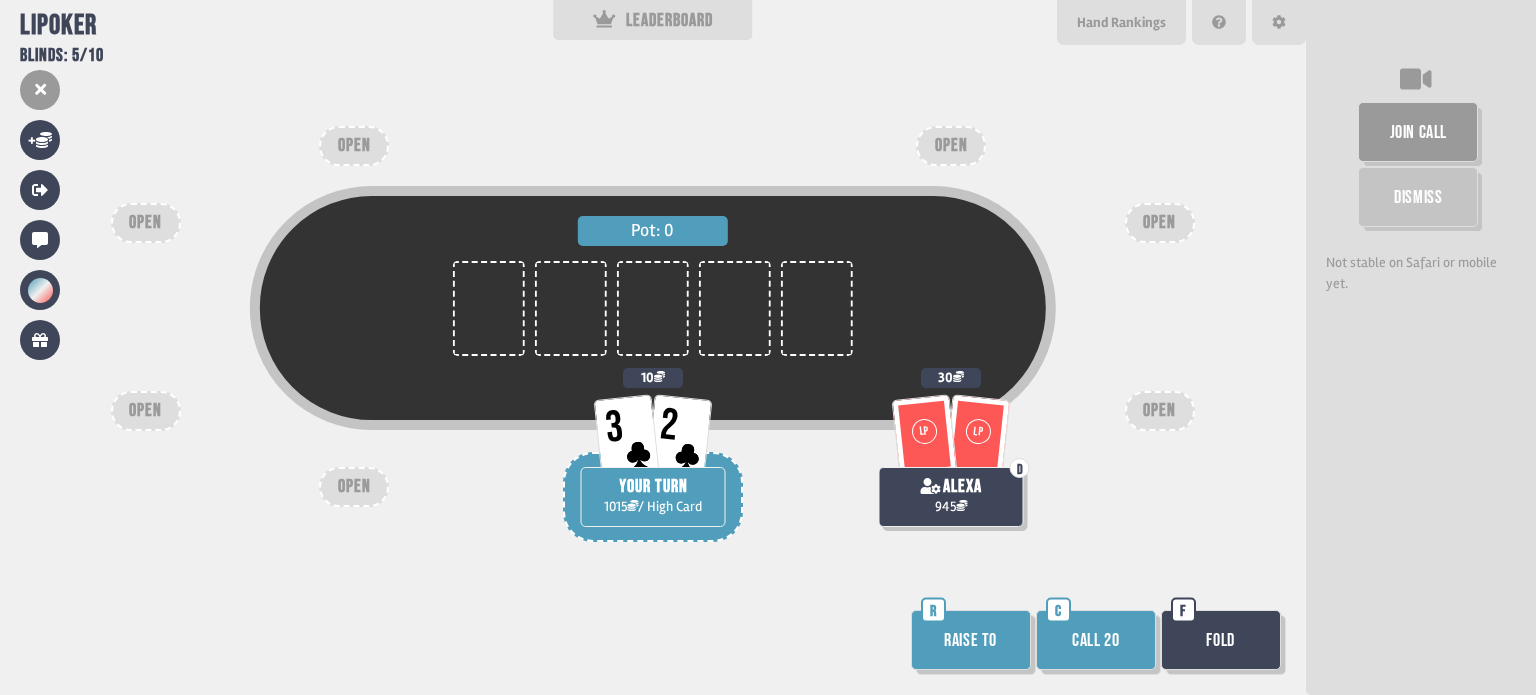 click on "Call 20" at bounding box center [1096, 640] 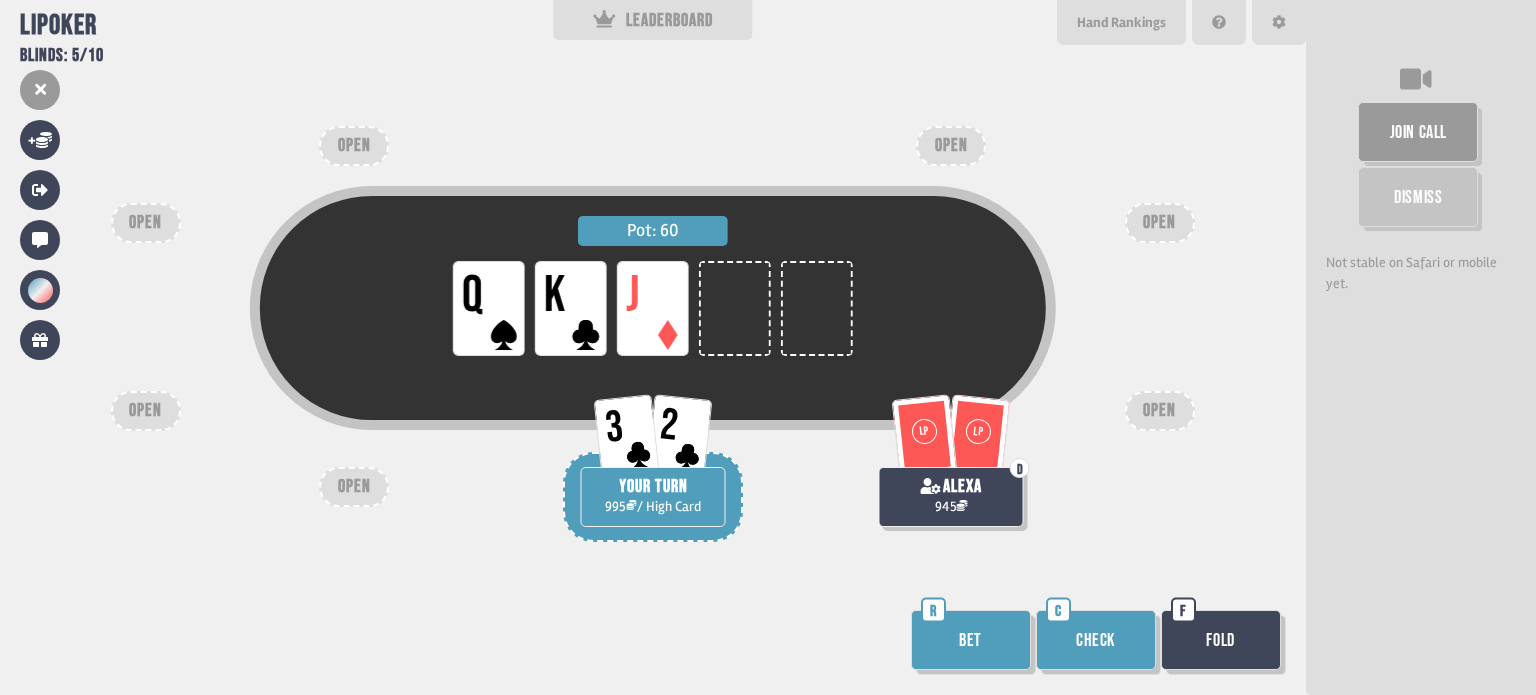 click on "Check" at bounding box center [1096, 640] 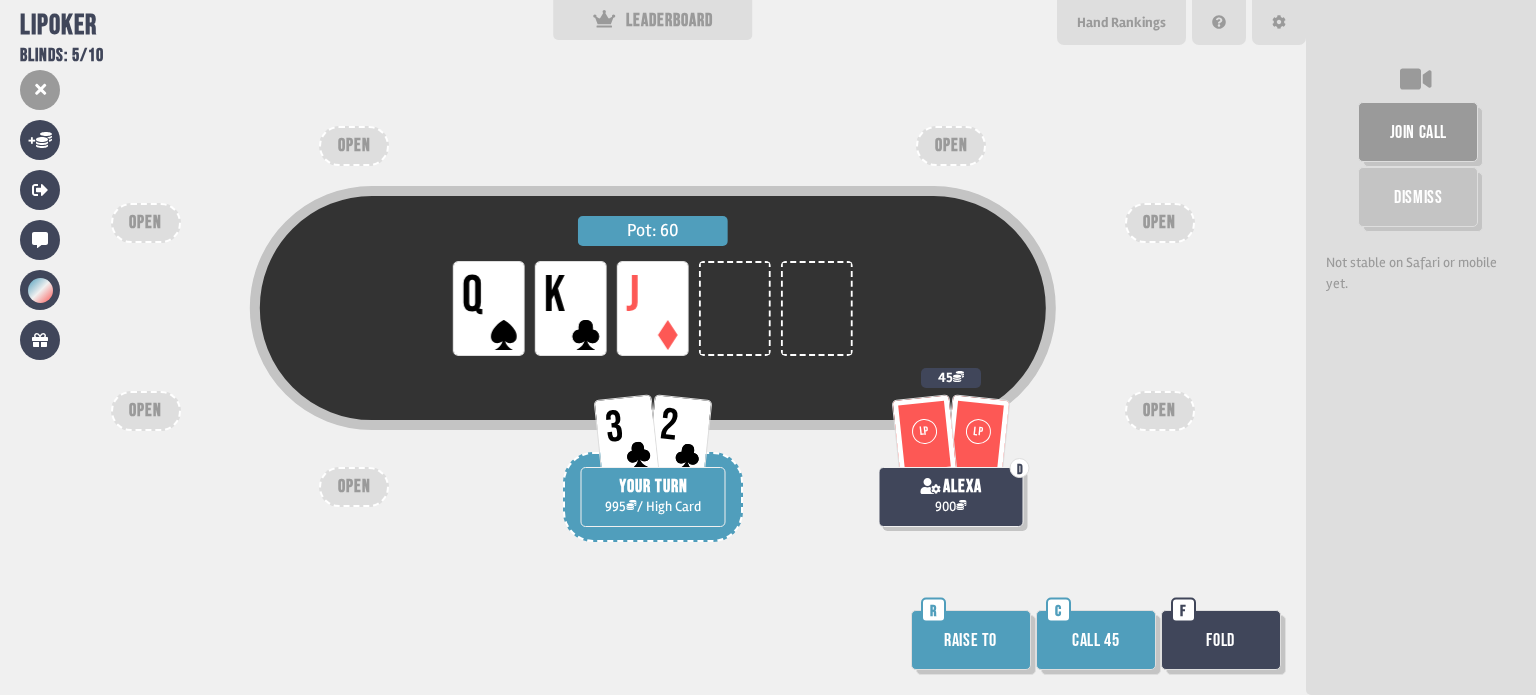 drag, startPoint x: 1234, startPoint y: 639, endPoint x: 1209, endPoint y: 677, distance: 45.486263 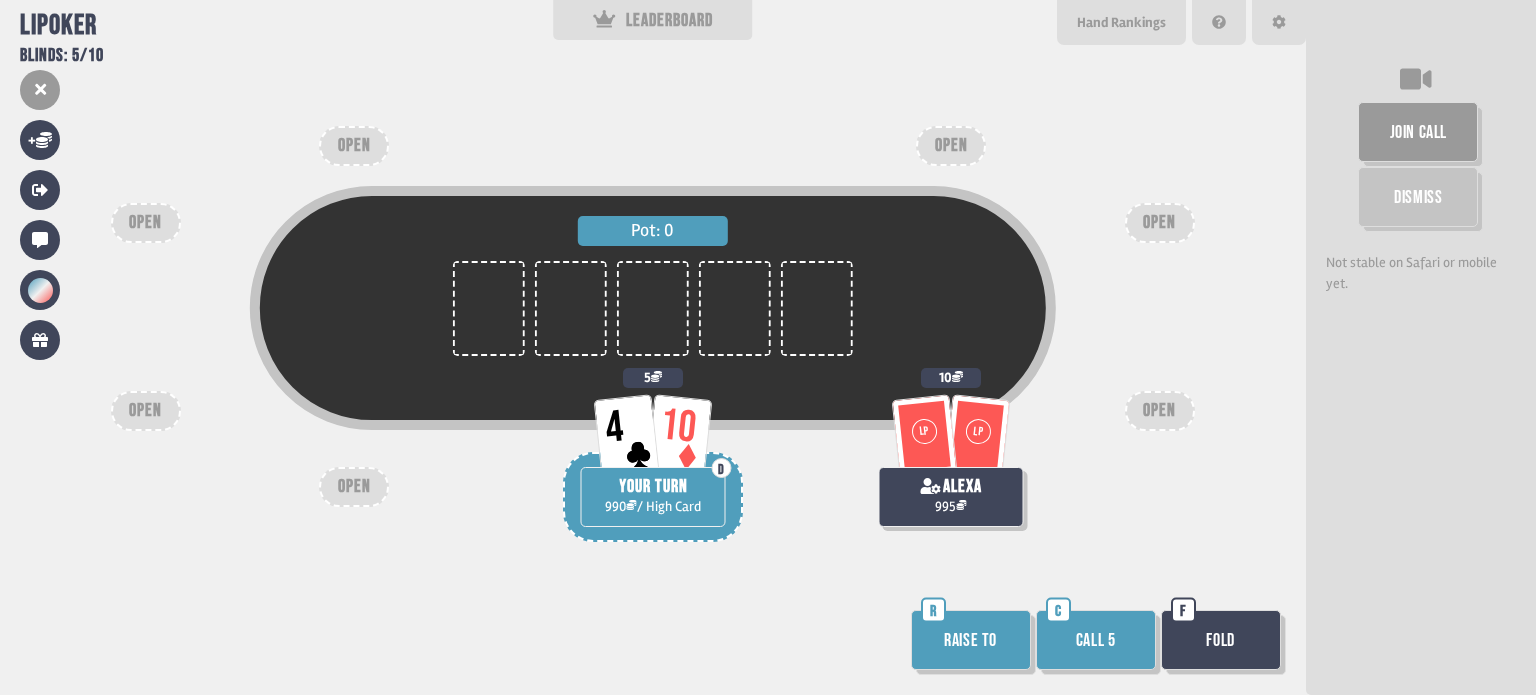 scroll, scrollTop: 98, scrollLeft: 0, axis: vertical 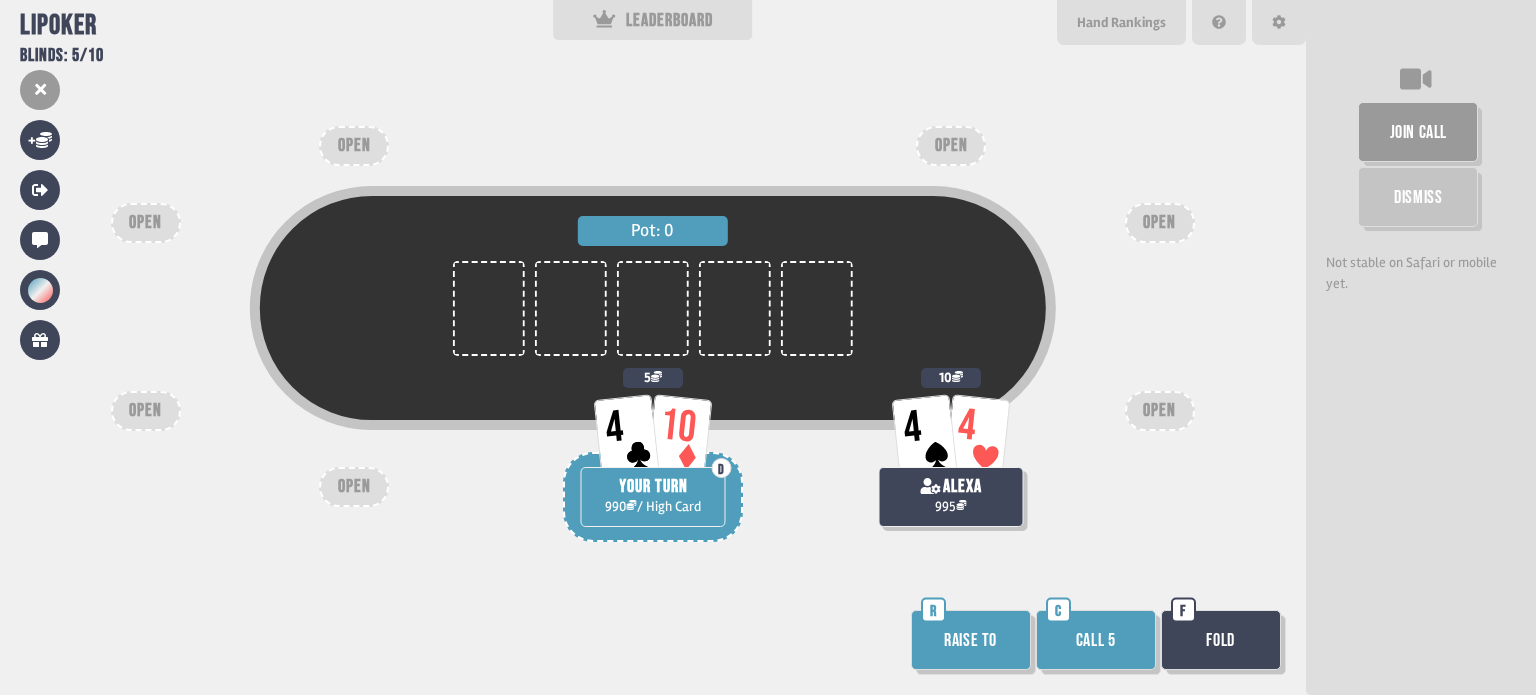 click on "Call 5" at bounding box center (1096, 640) 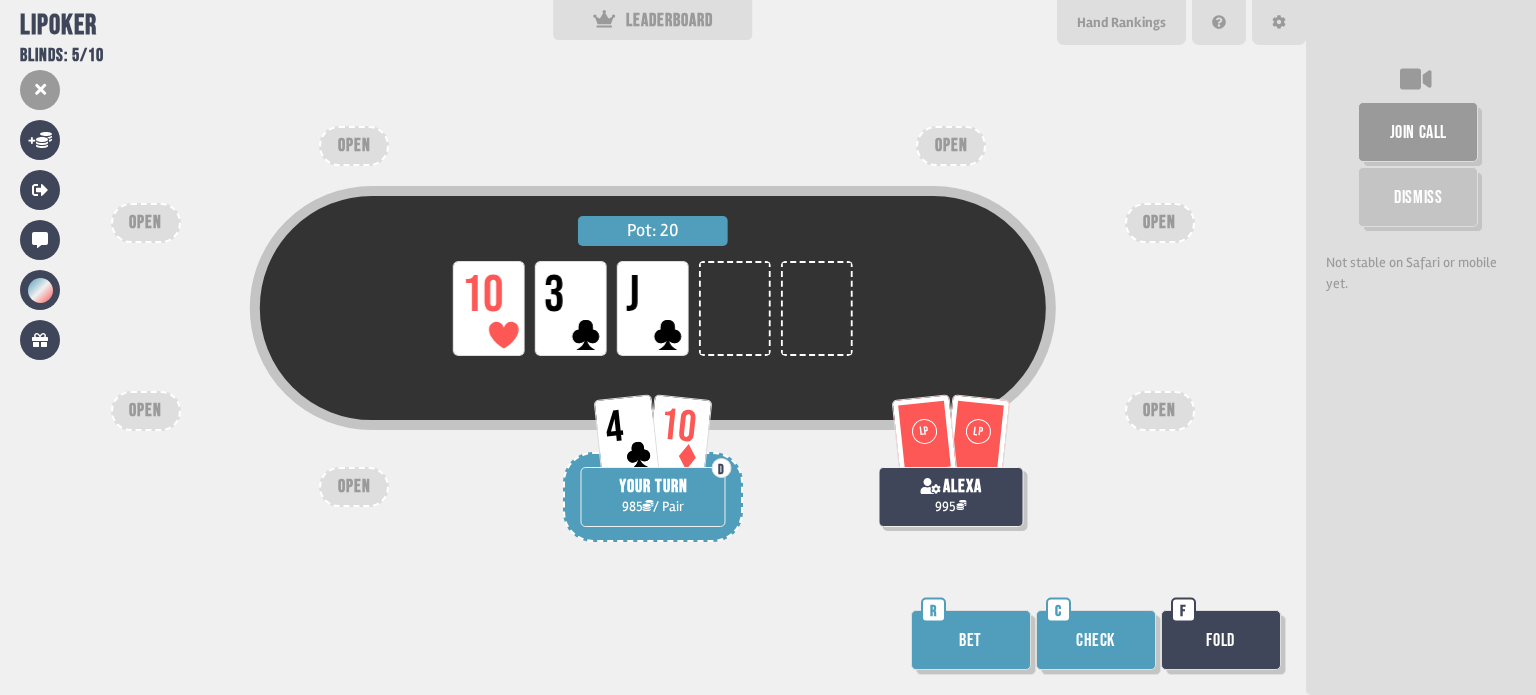 click on "Check" at bounding box center [1096, 640] 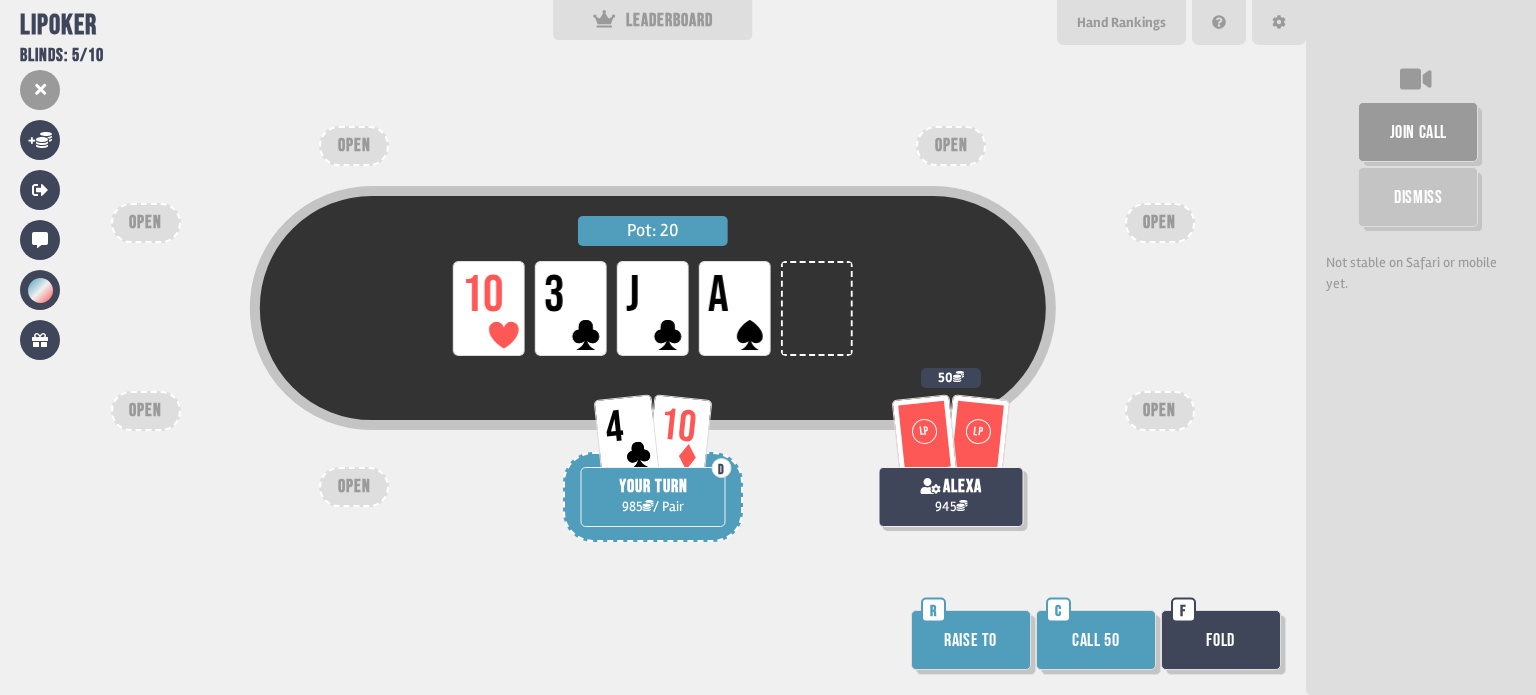 click on "Raise to" at bounding box center (971, 640) 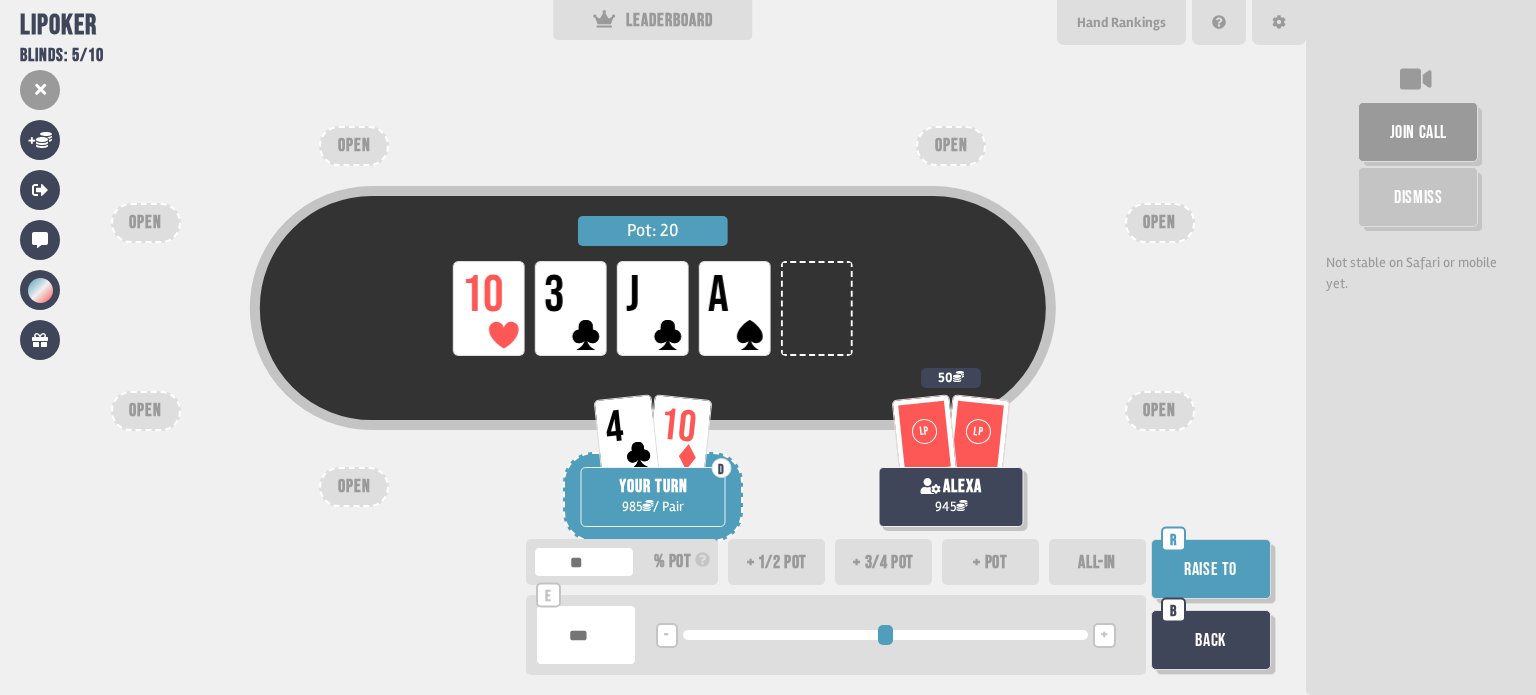 click on "Raise to" at bounding box center [1211, 569] 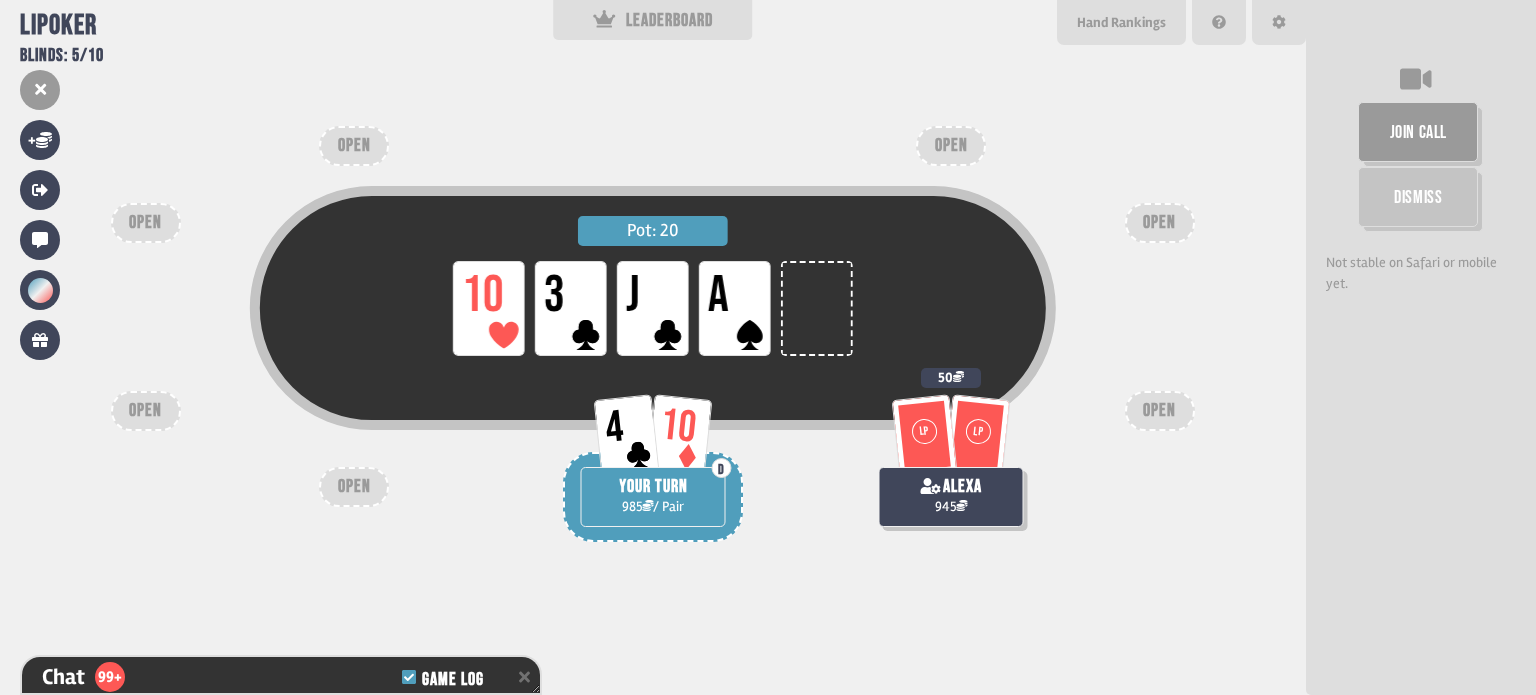 scroll, scrollTop: 3783, scrollLeft: 0, axis: vertical 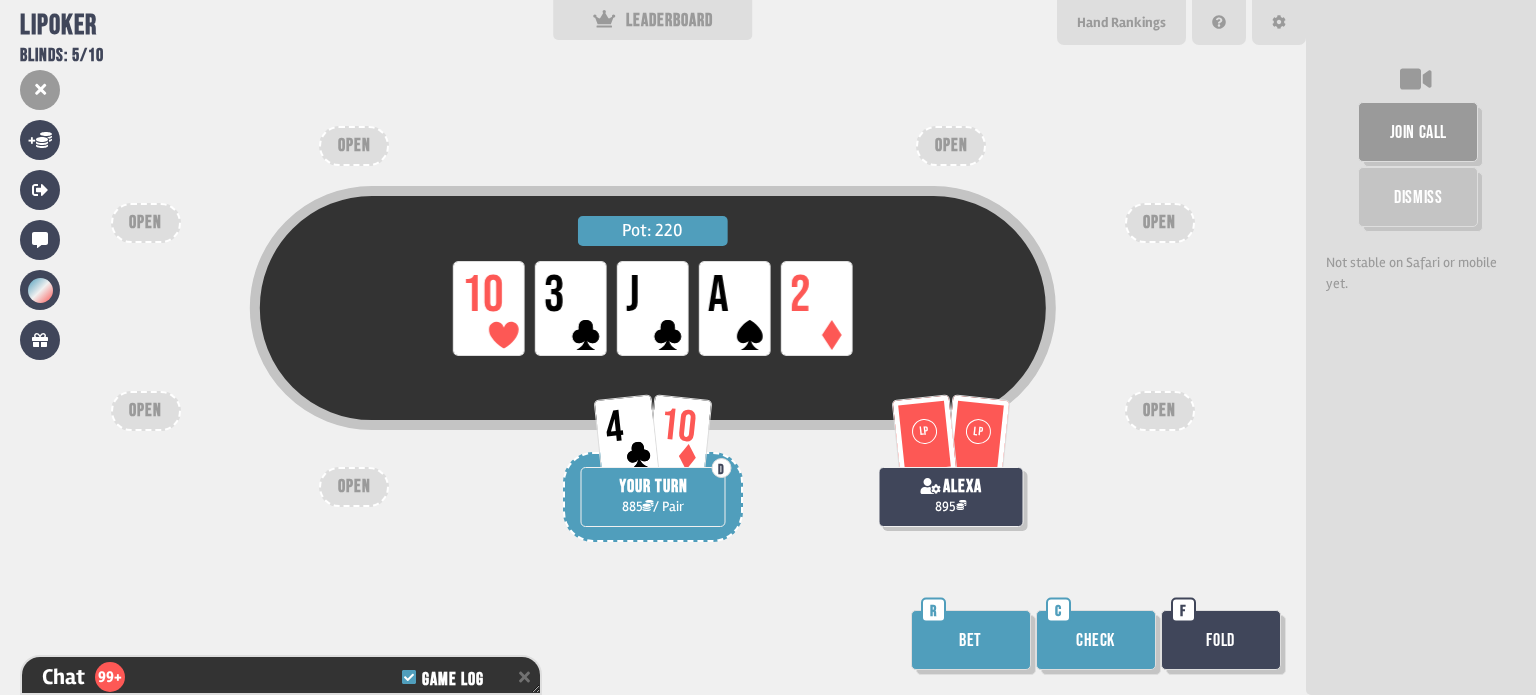click on "Check" at bounding box center [1096, 640] 